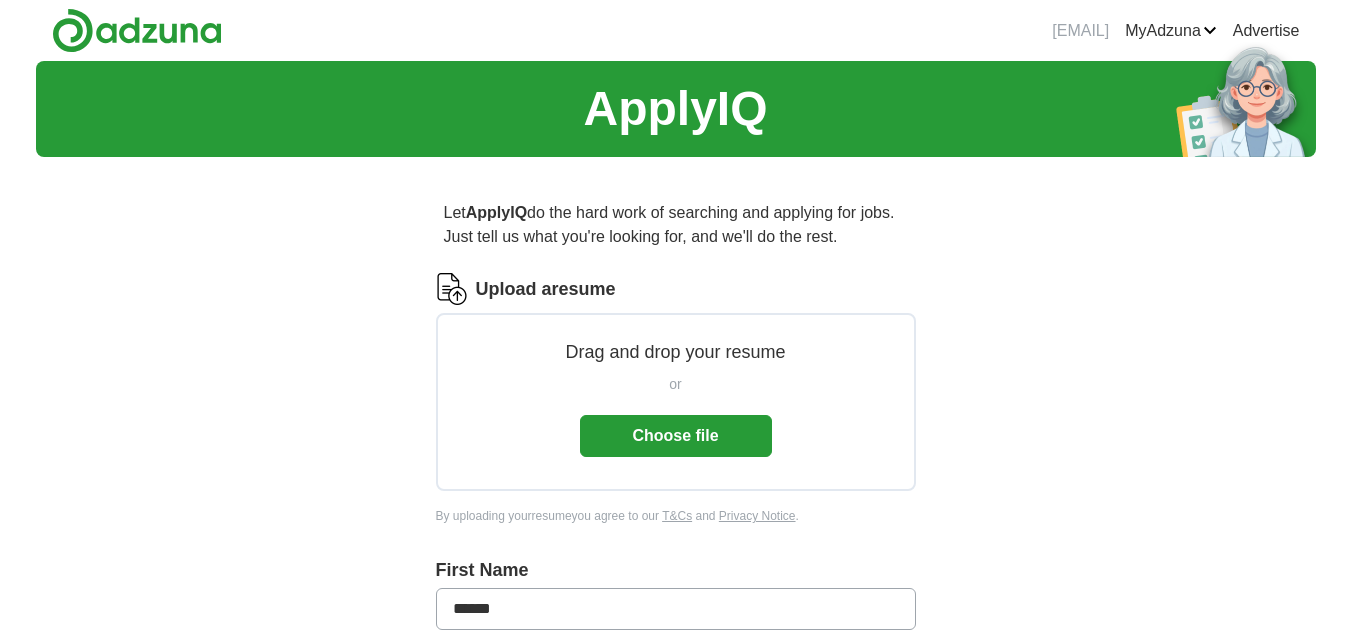 scroll, scrollTop: 0, scrollLeft: 0, axis: both 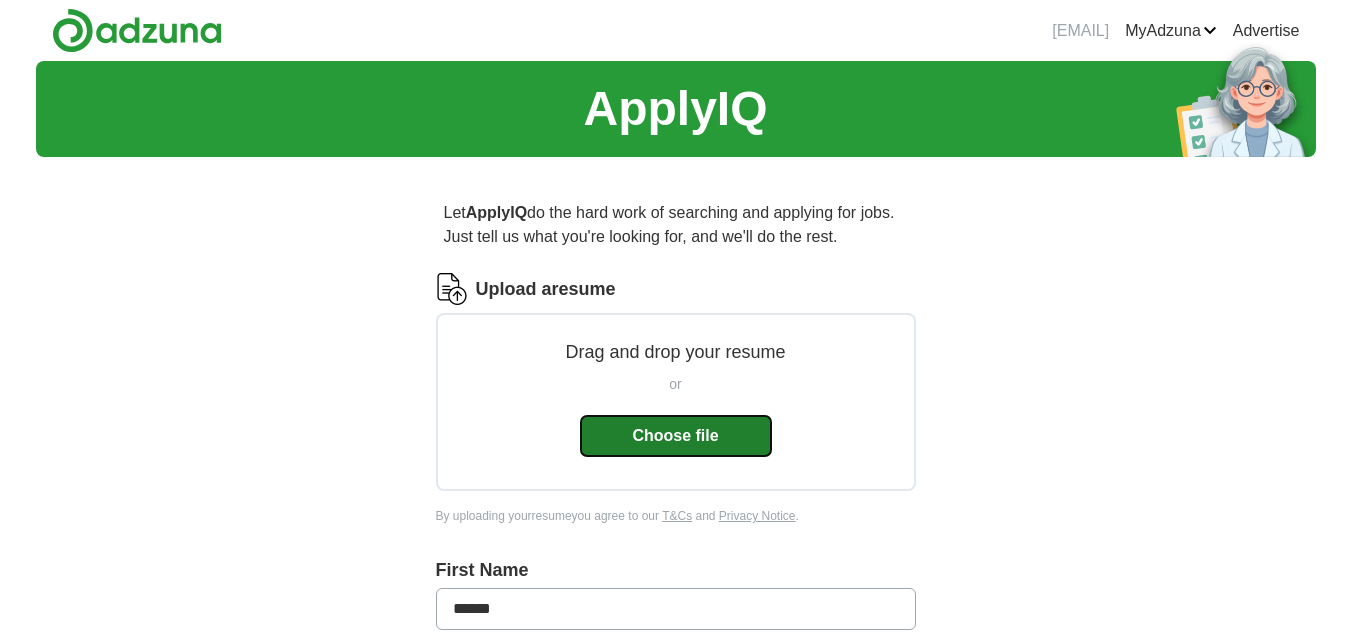 click on "Choose file" at bounding box center (676, 436) 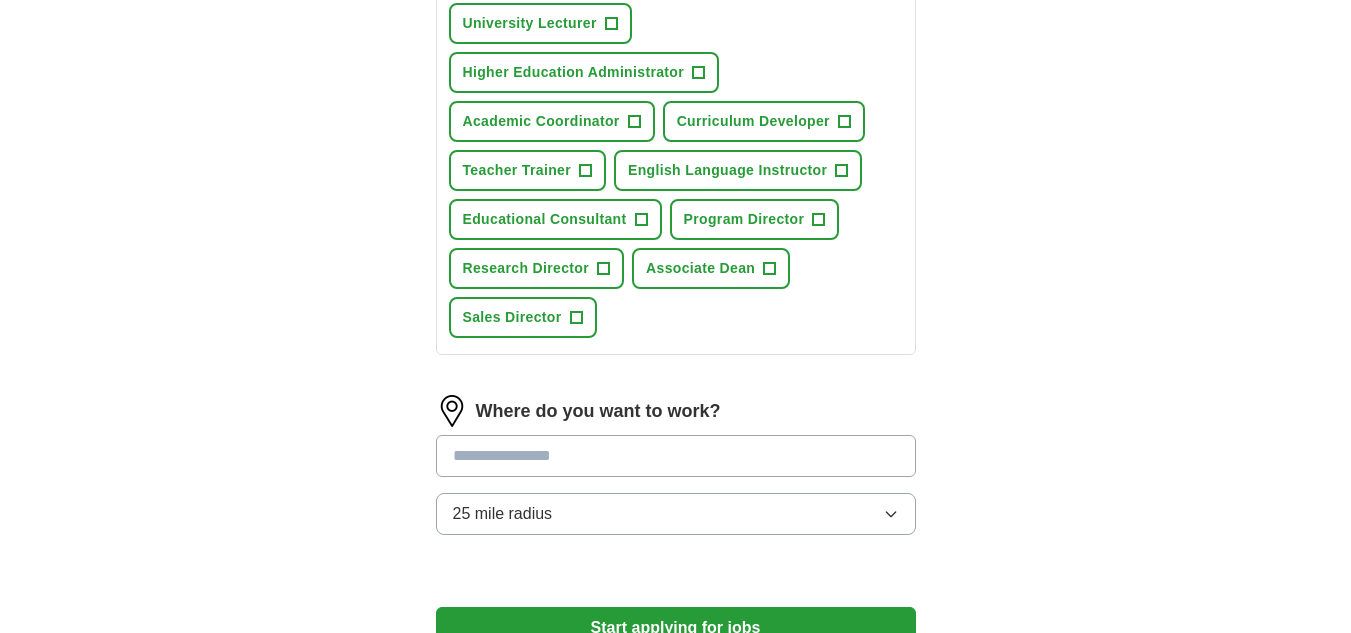 scroll, scrollTop: 900, scrollLeft: 0, axis: vertical 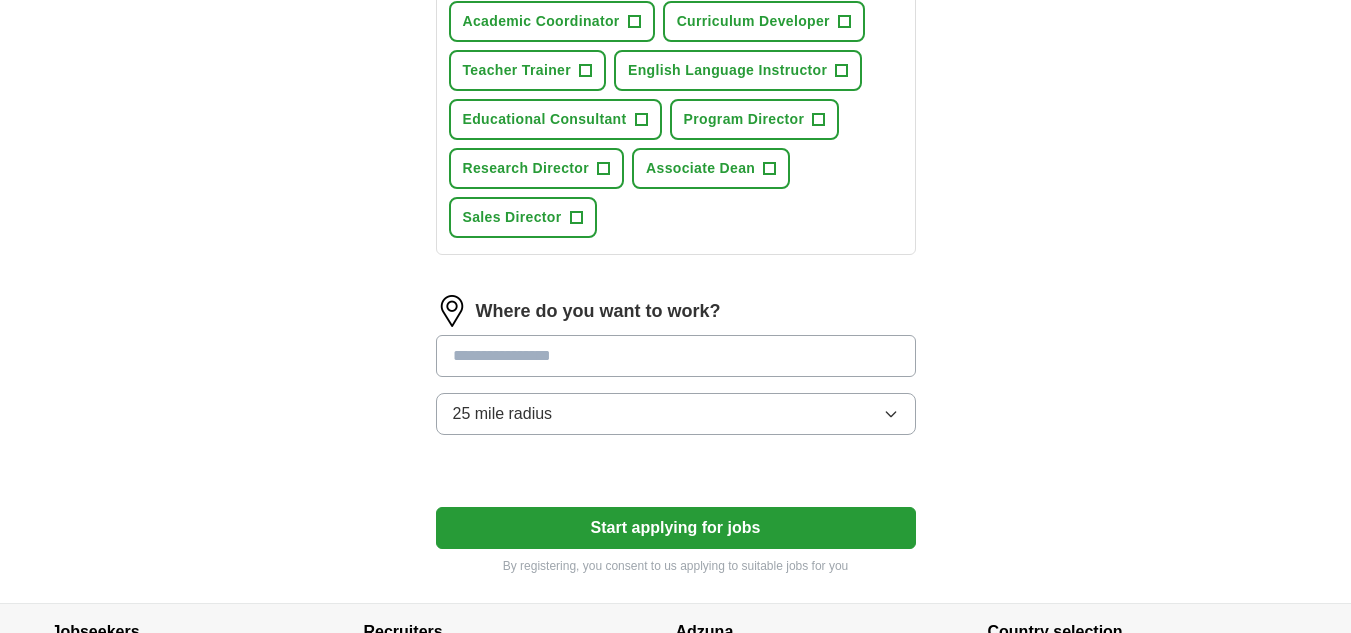 click at bounding box center (676, 356) 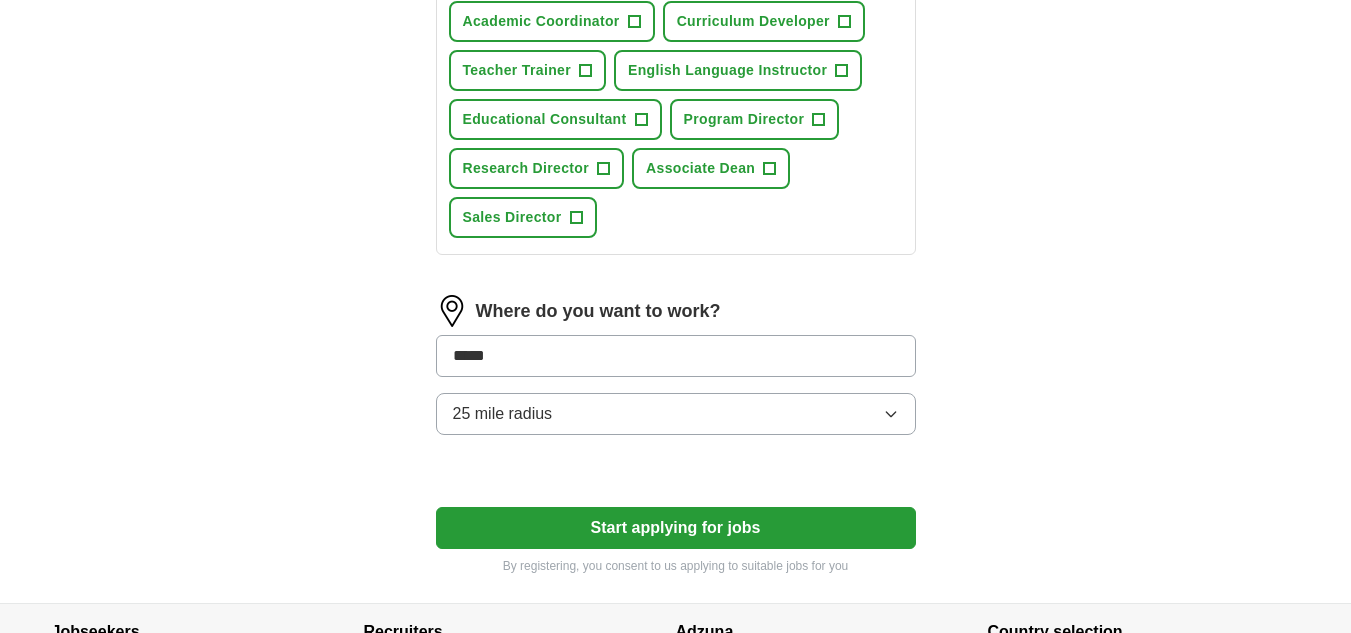 type on "******" 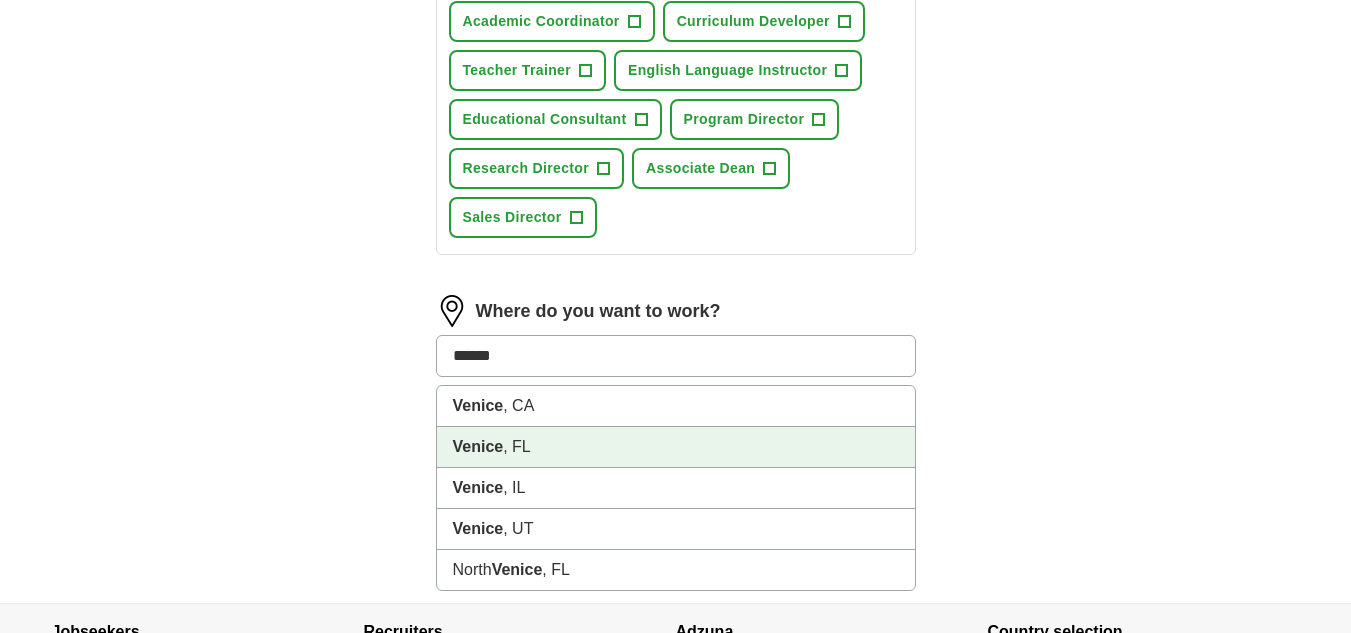click on "[CITY], [STATE]" at bounding box center [676, 447] 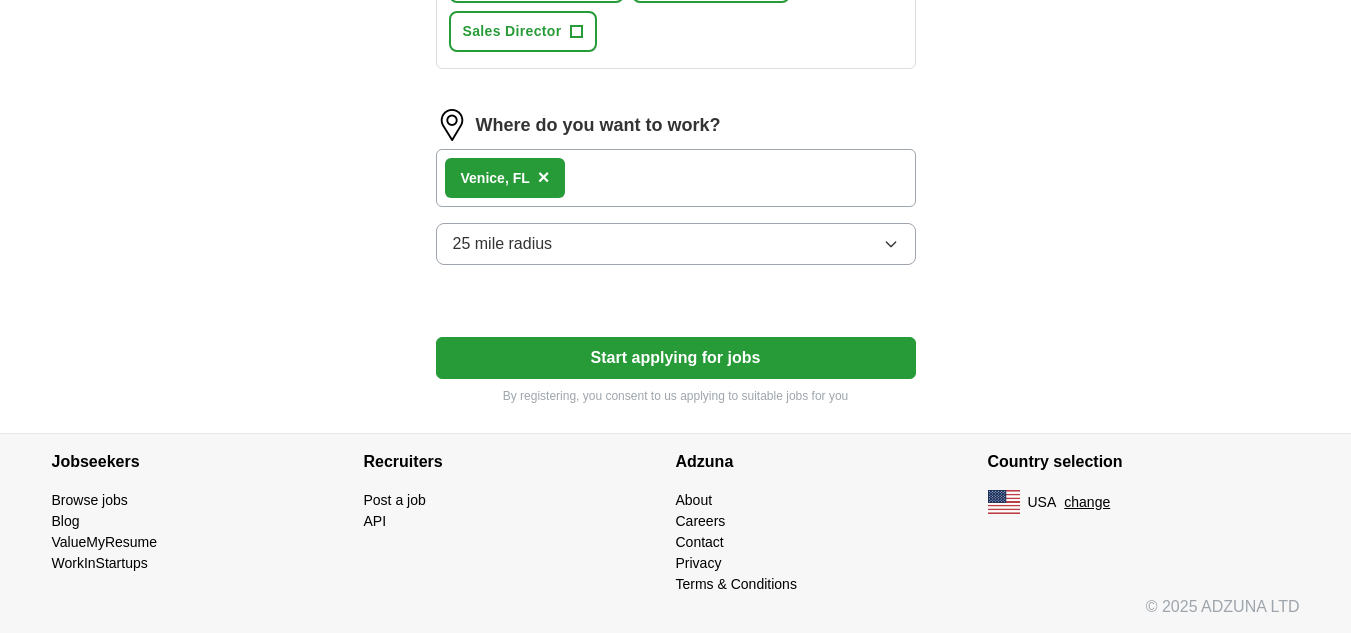 scroll, scrollTop: 1088, scrollLeft: 0, axis: vertical 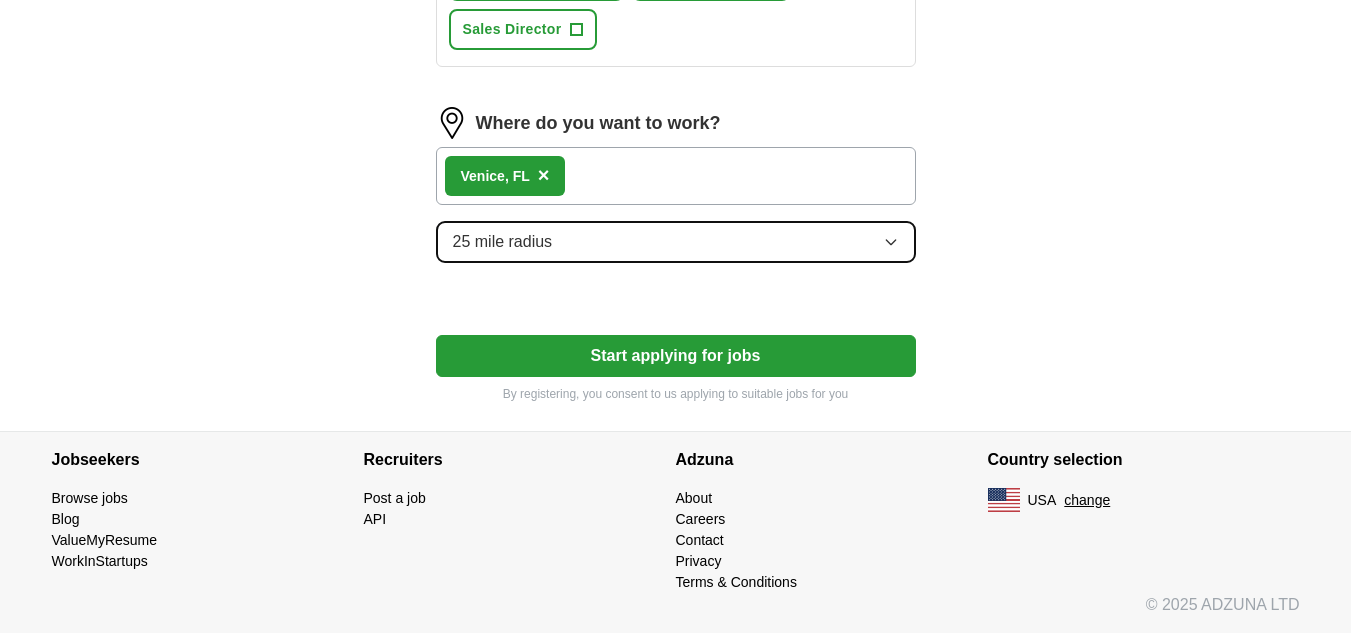 click 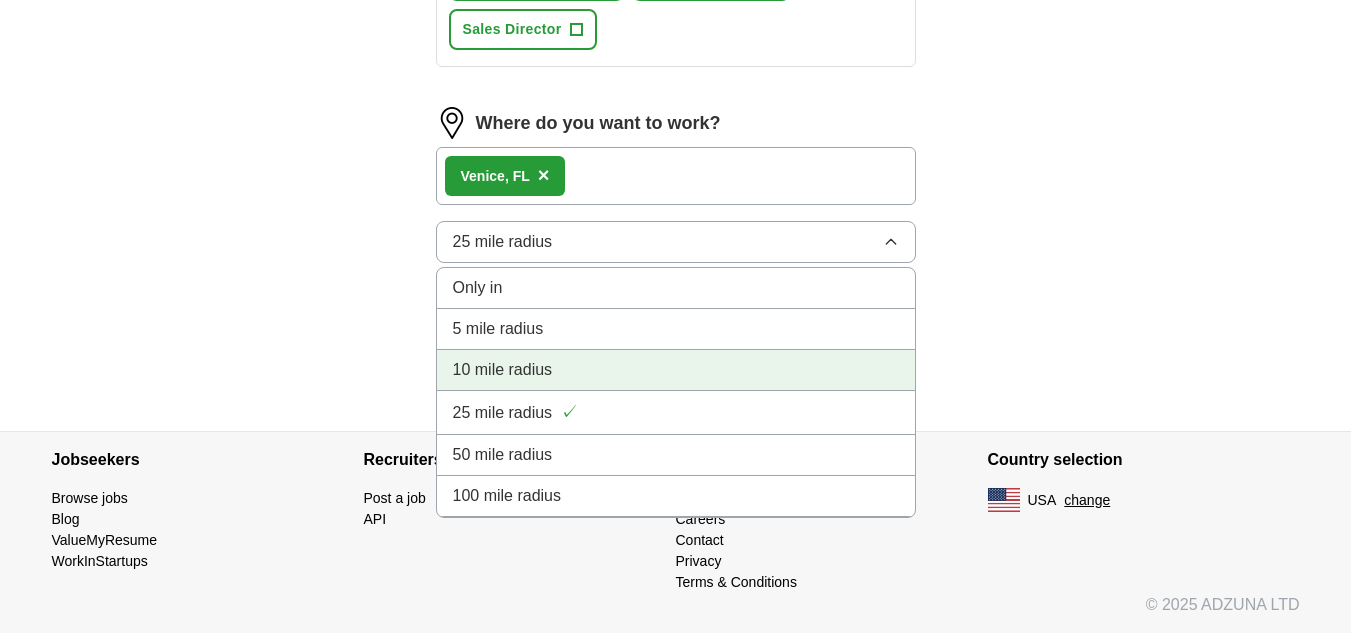 click on "10 mile radius" at bounding box center [503, 370] 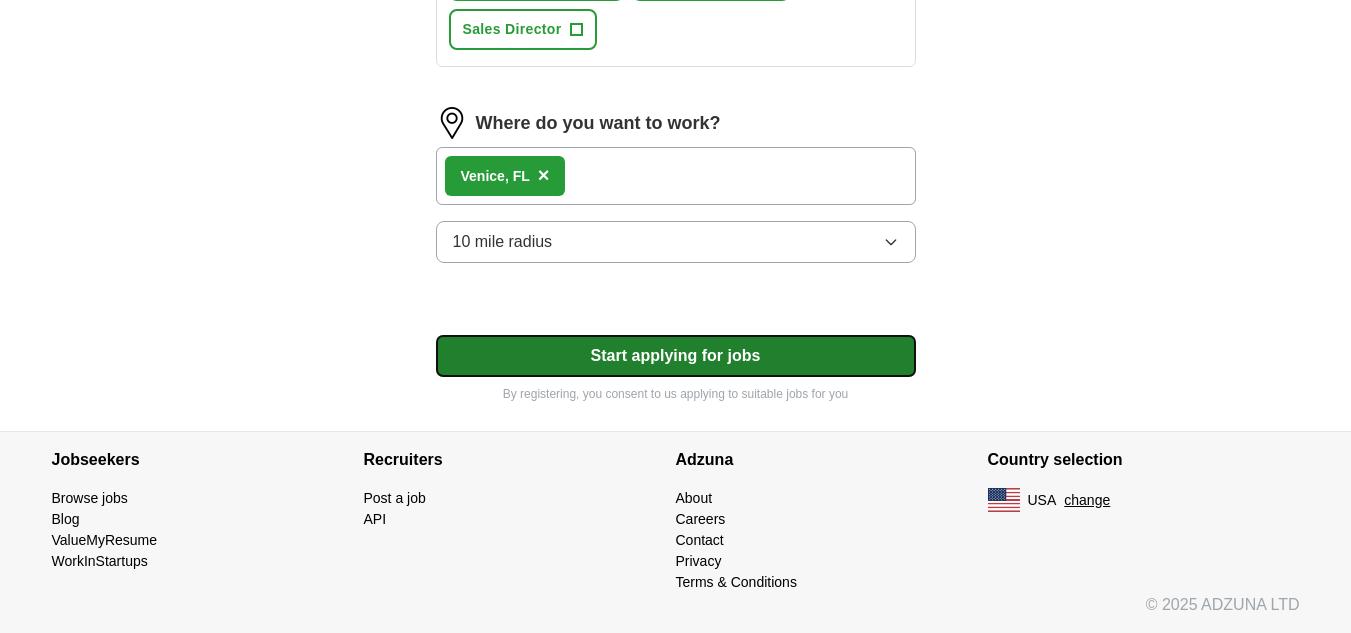 click on "Start applying for jobs" at bounding box center (676, 356) 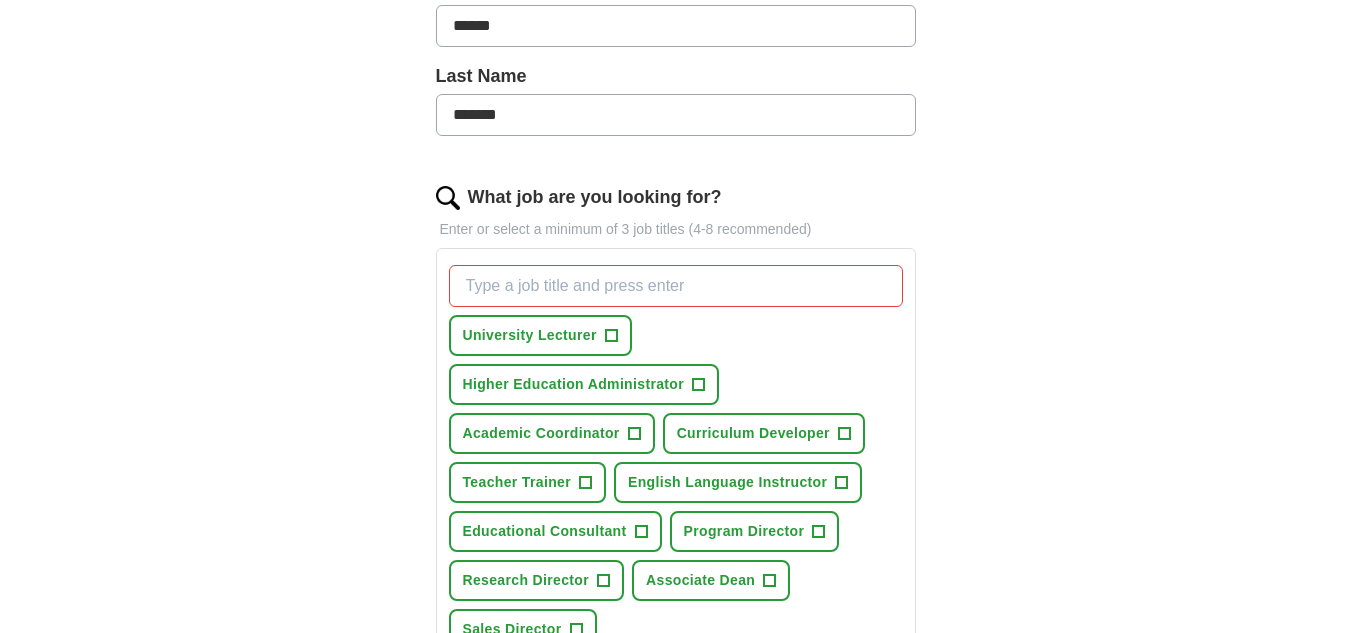 scroll, scrollTop: 588, scrollLeft: 0, axis: vertical 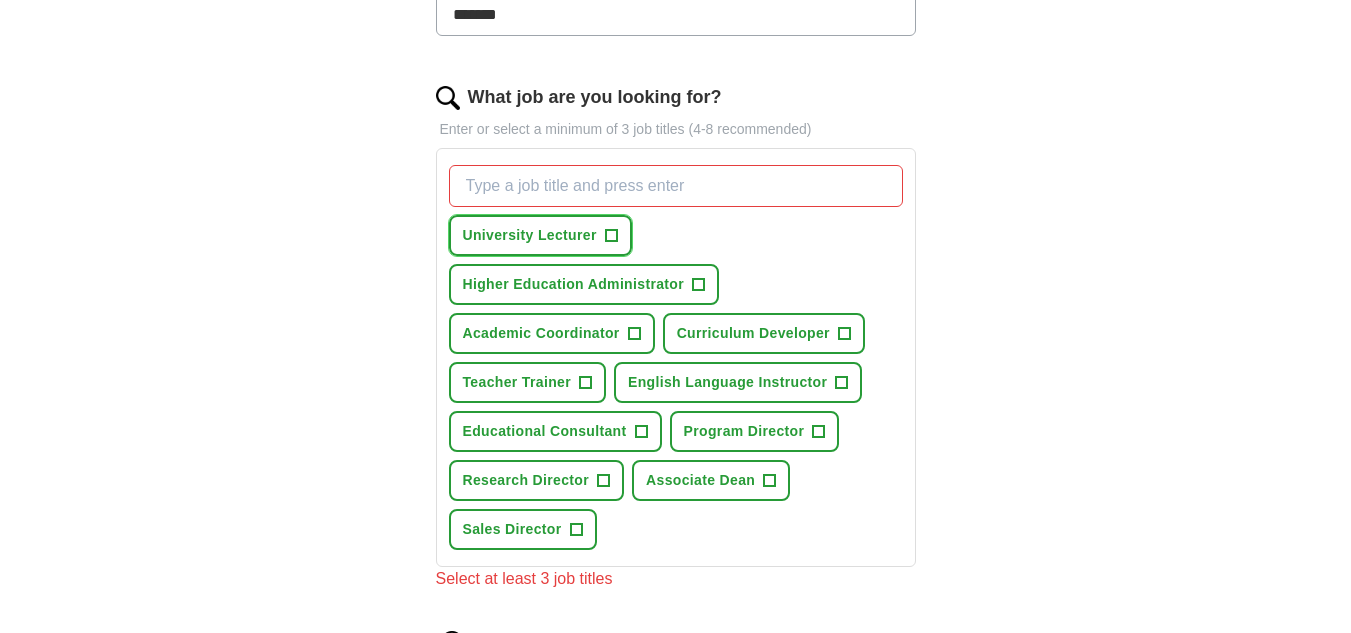 click on "University Lecturer" at bounding box center [530, 235] 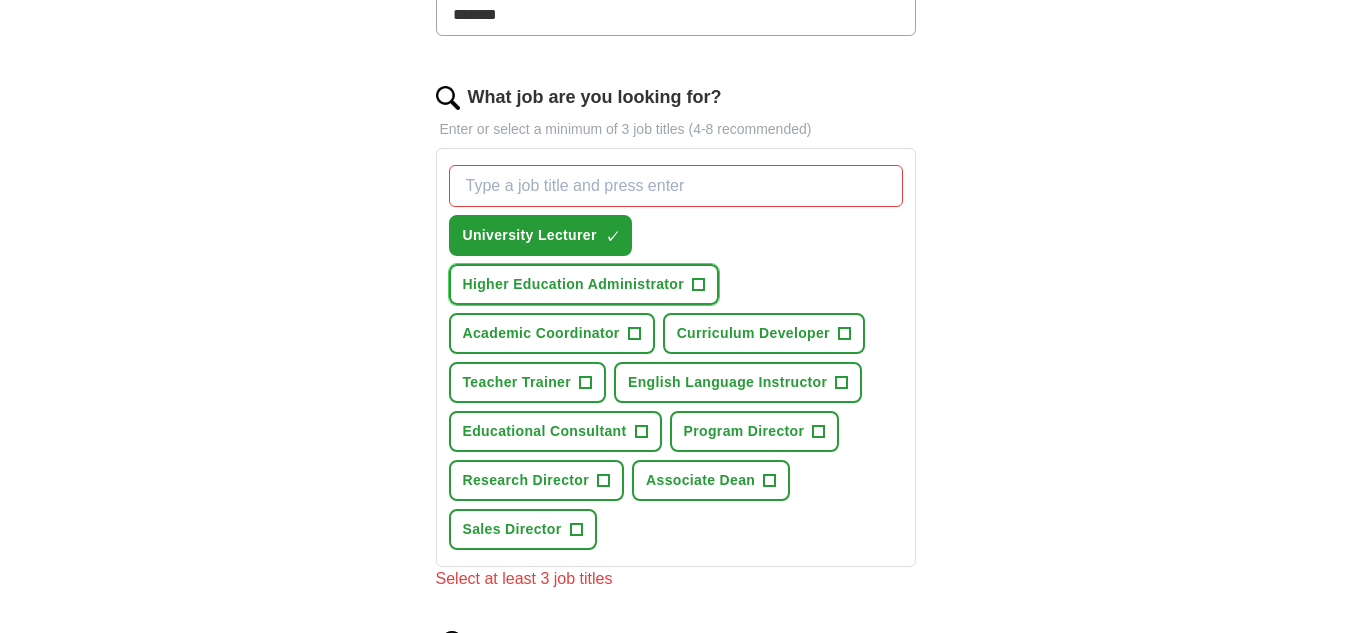 click on "Higher Education Administrator" at bounding box center (574, 284) 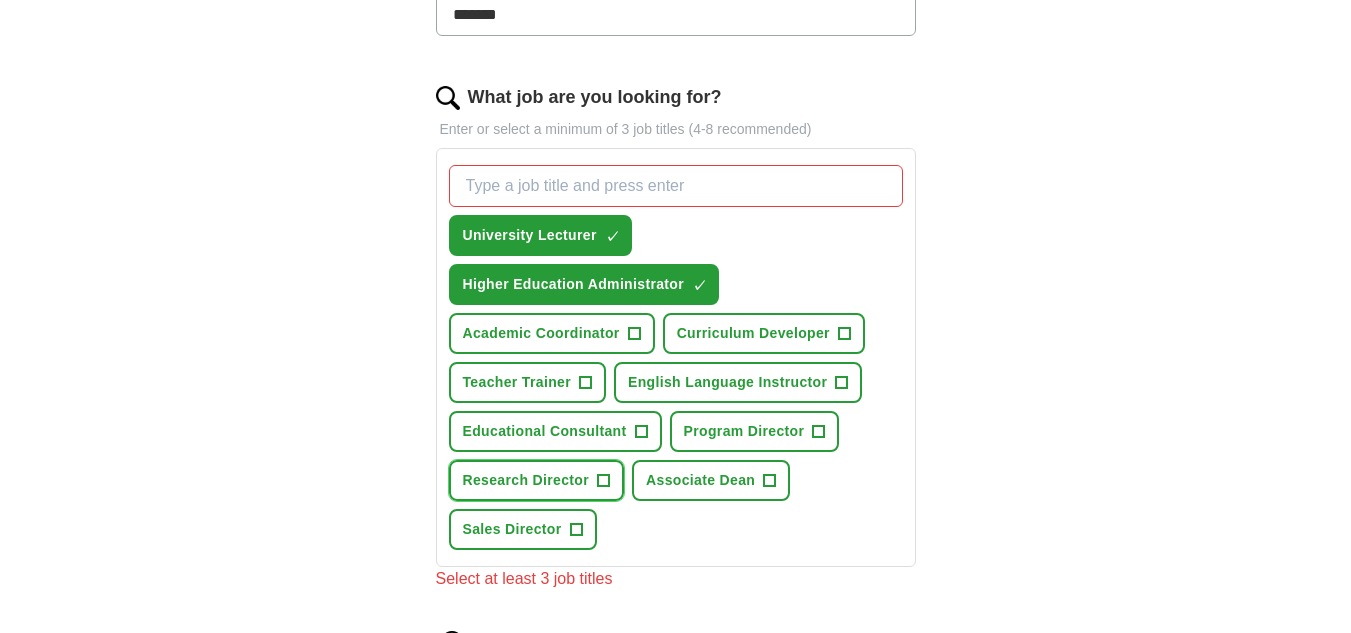 click on "Research Director" at bounding box center [526, 480] 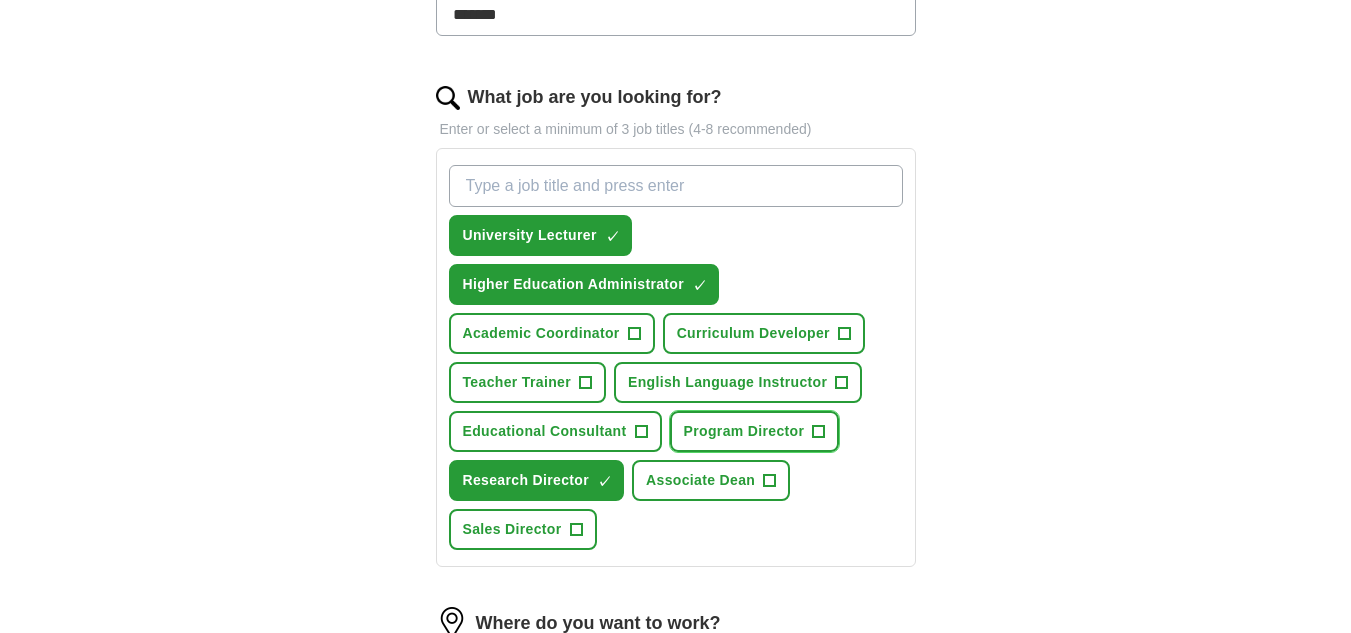 click on "Program Director" at bounding box center (744, 431) 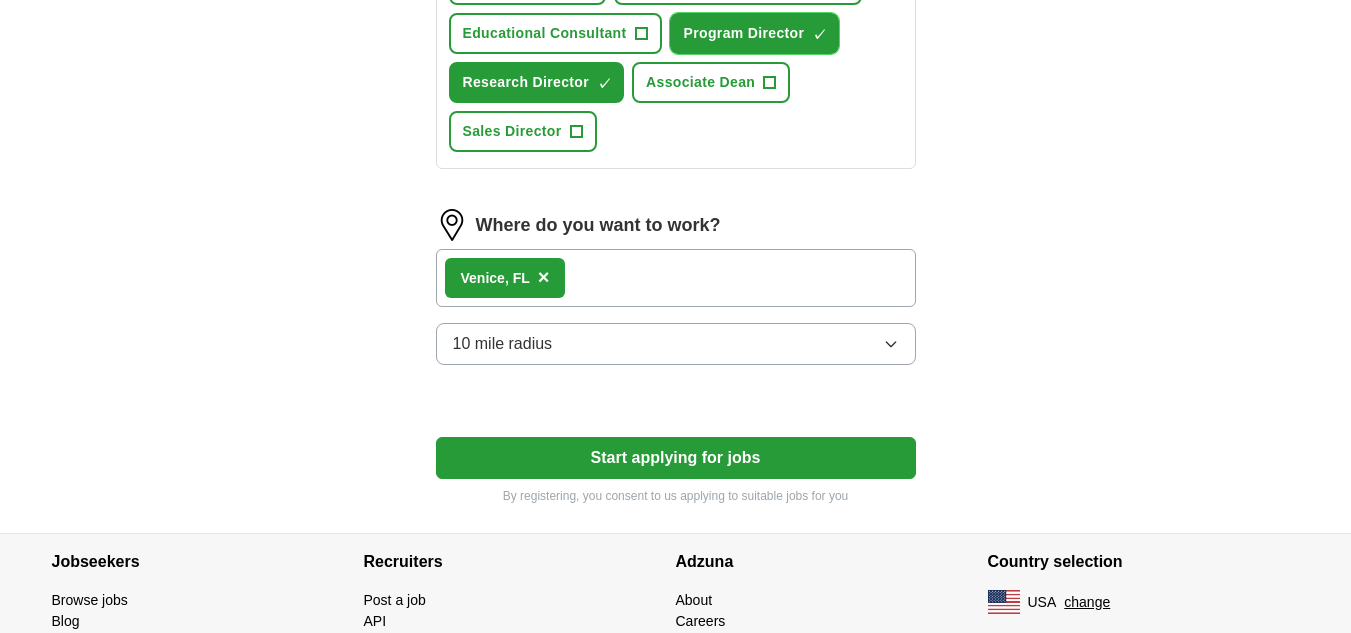 scroll, scrollTop: 988, scrollLeft: 0, axis: vertical 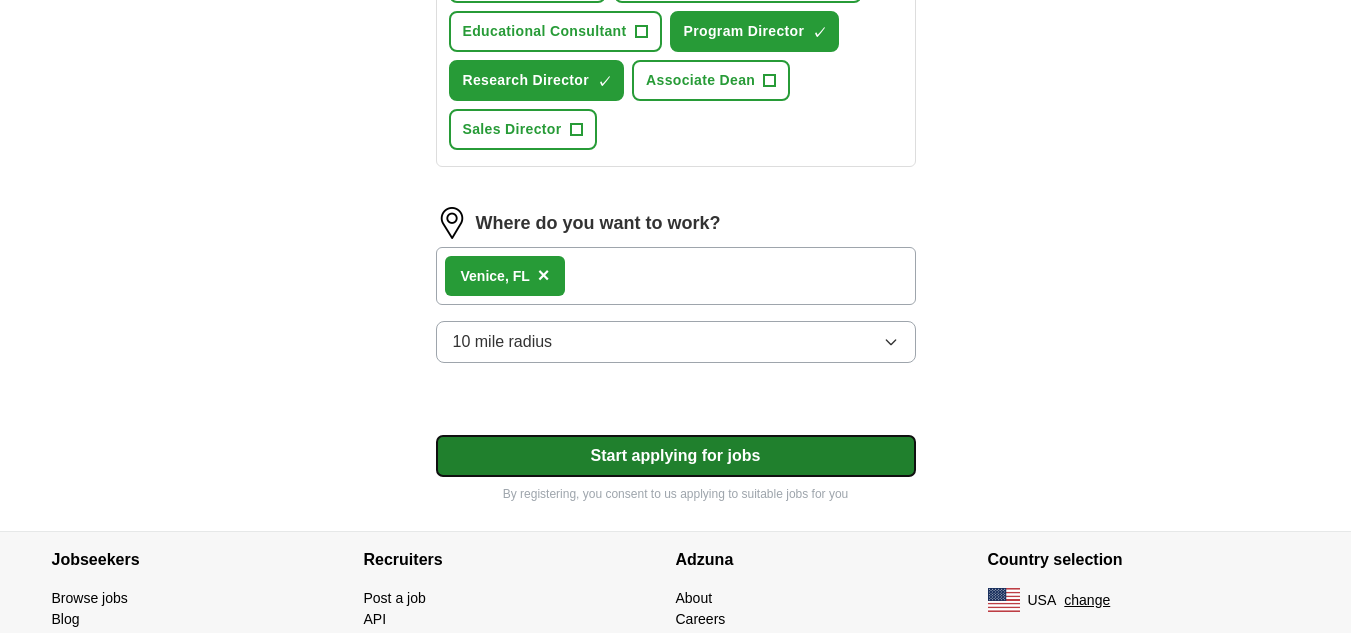 click on "Start applying for jobs" at bounding box center (676, 456) 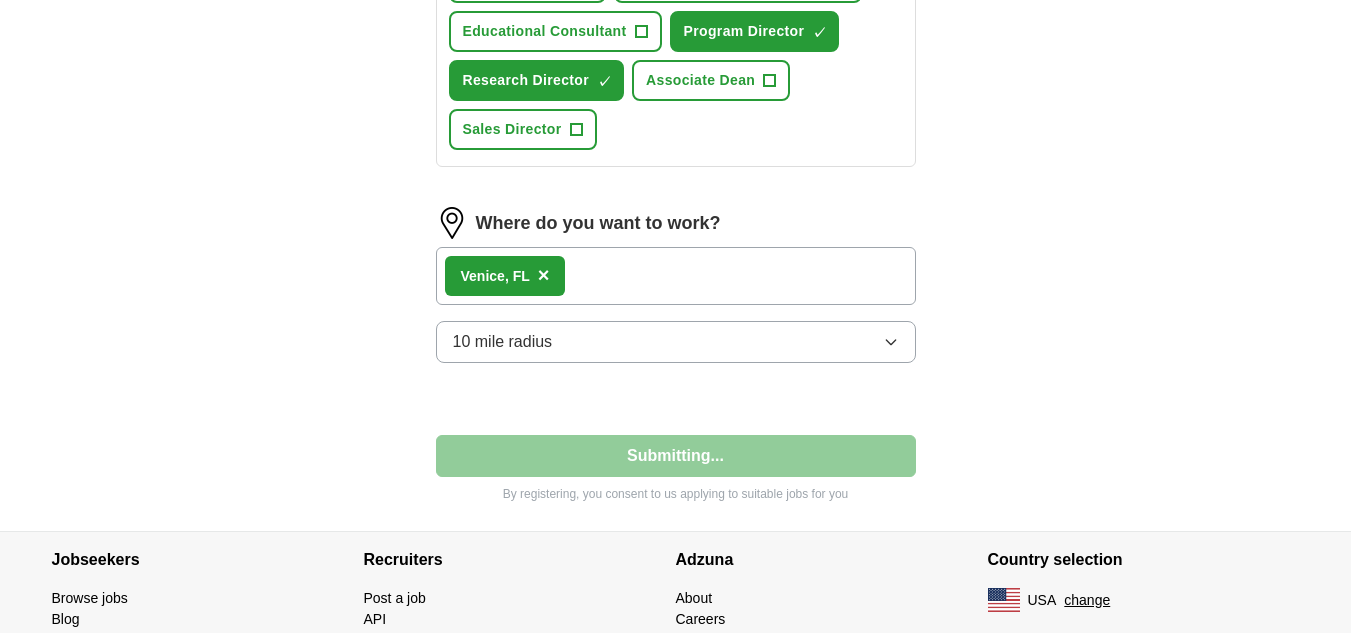 select on "**" 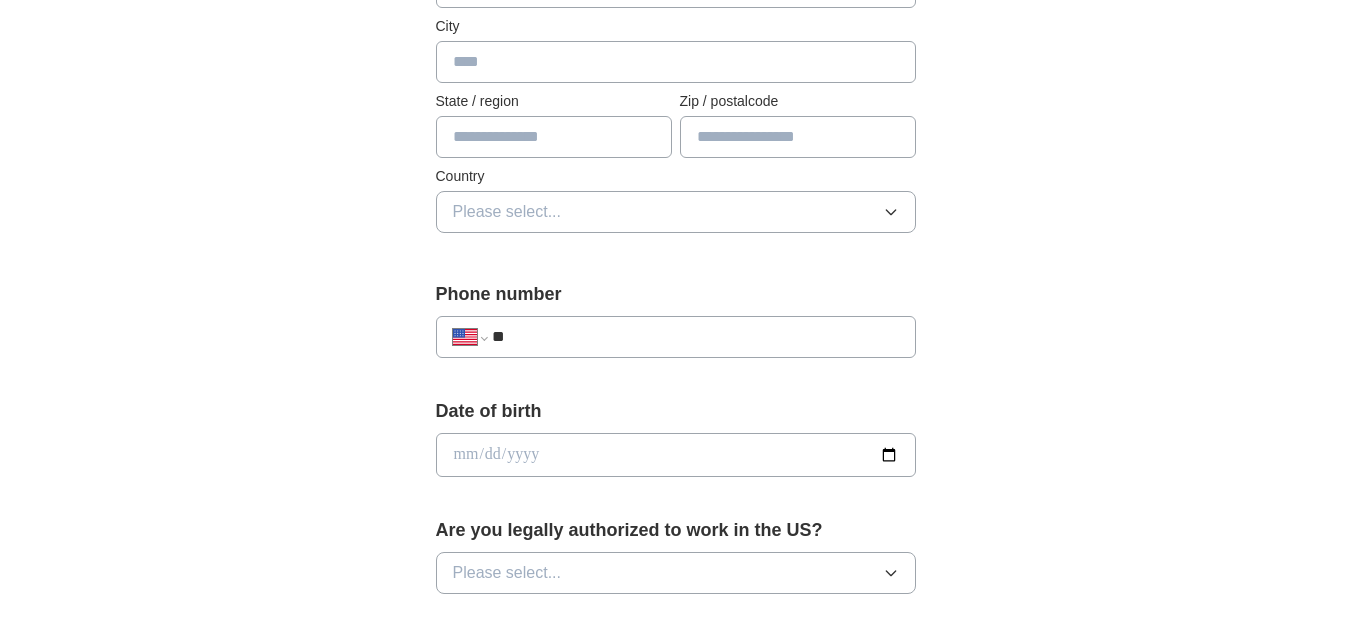 scroll, scrollTop: 300, scrollLeft: 0, axis: vertical 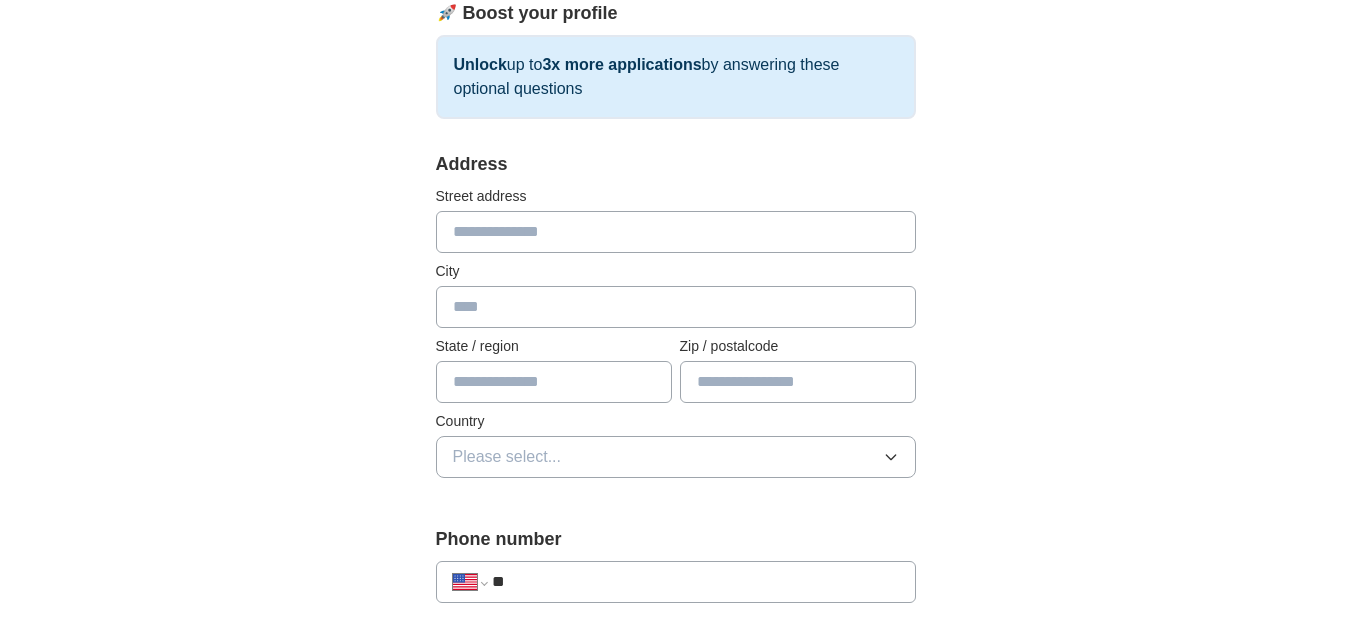 click at bounding box center [676, 232] 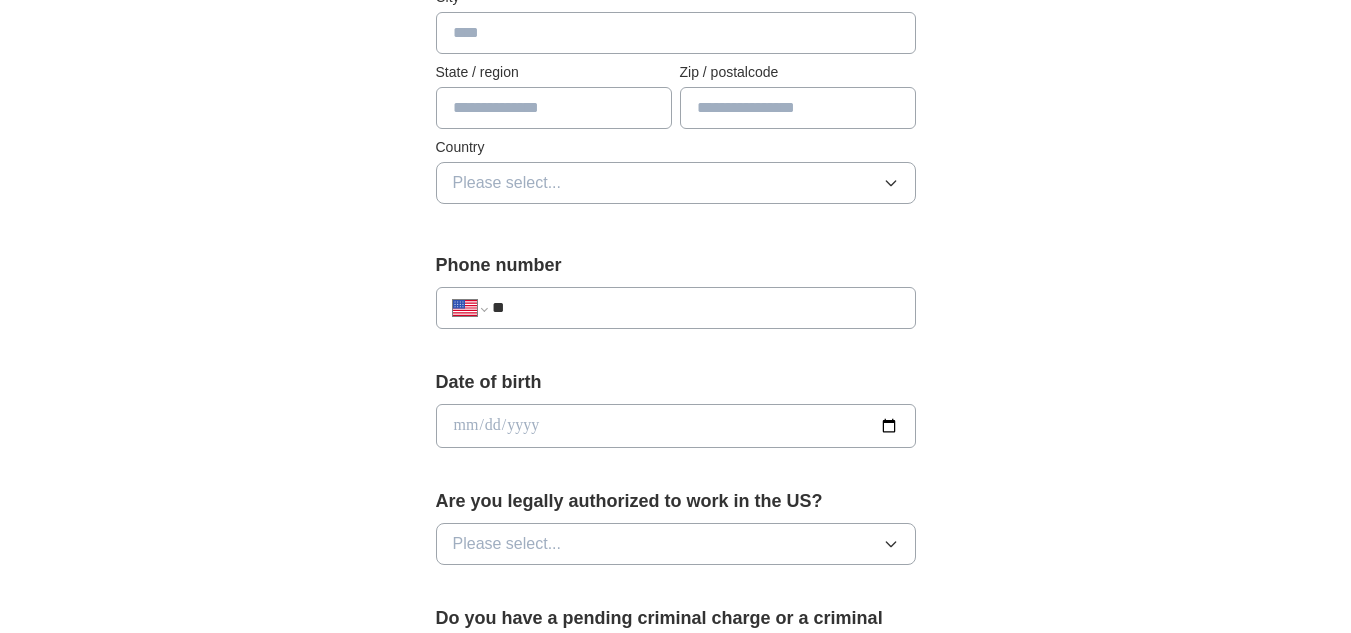 scroll, scrollTop: 600, scrollLeft: 0, axis: vertical 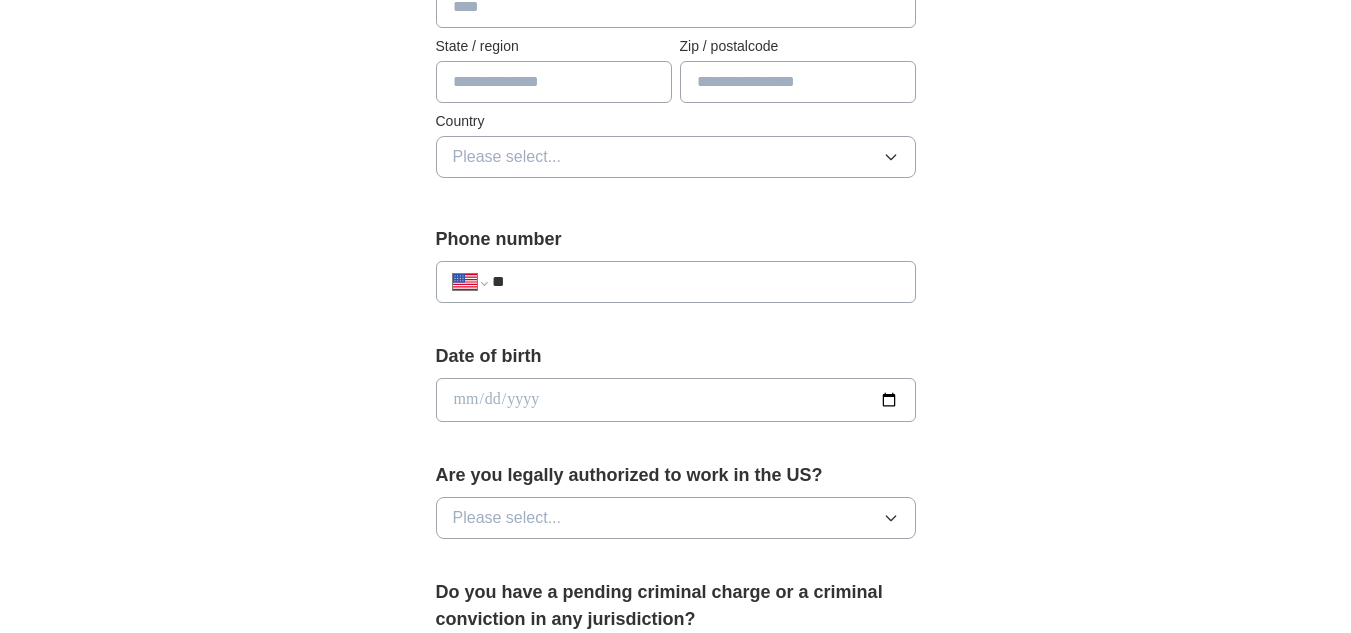 click on "**" at bounding box center (695, 282) 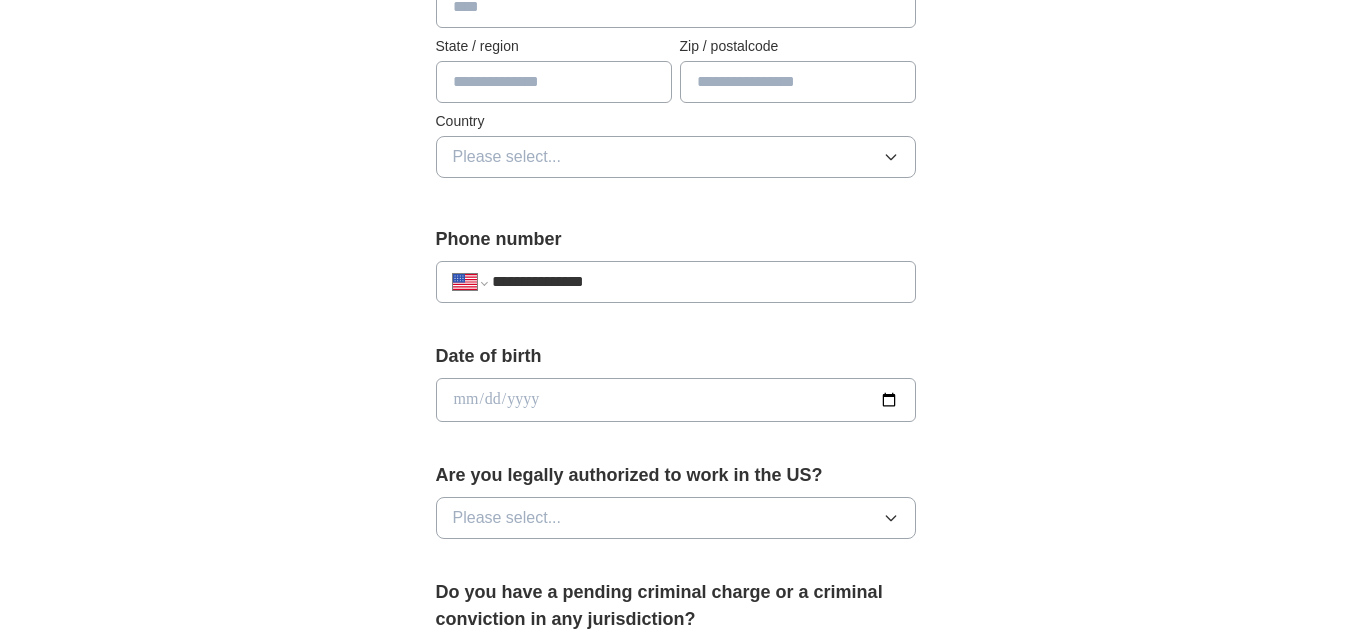 click on "**********" at bounding box center (695, 282) 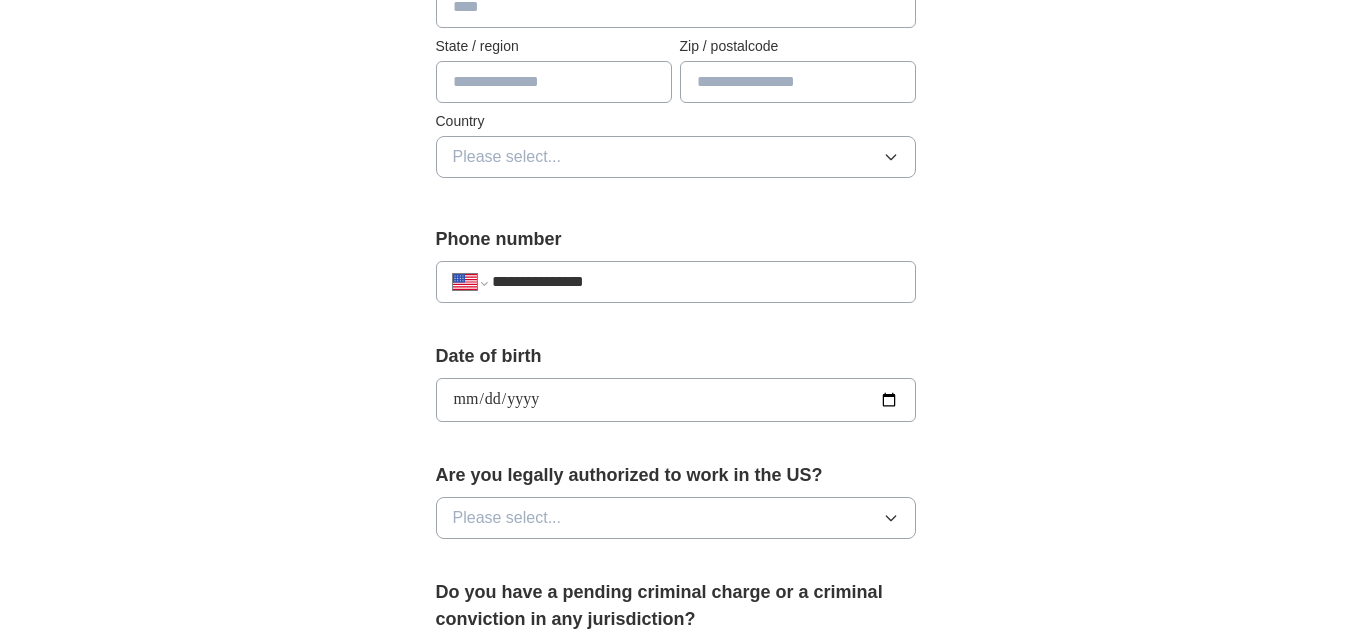 type on "**********" 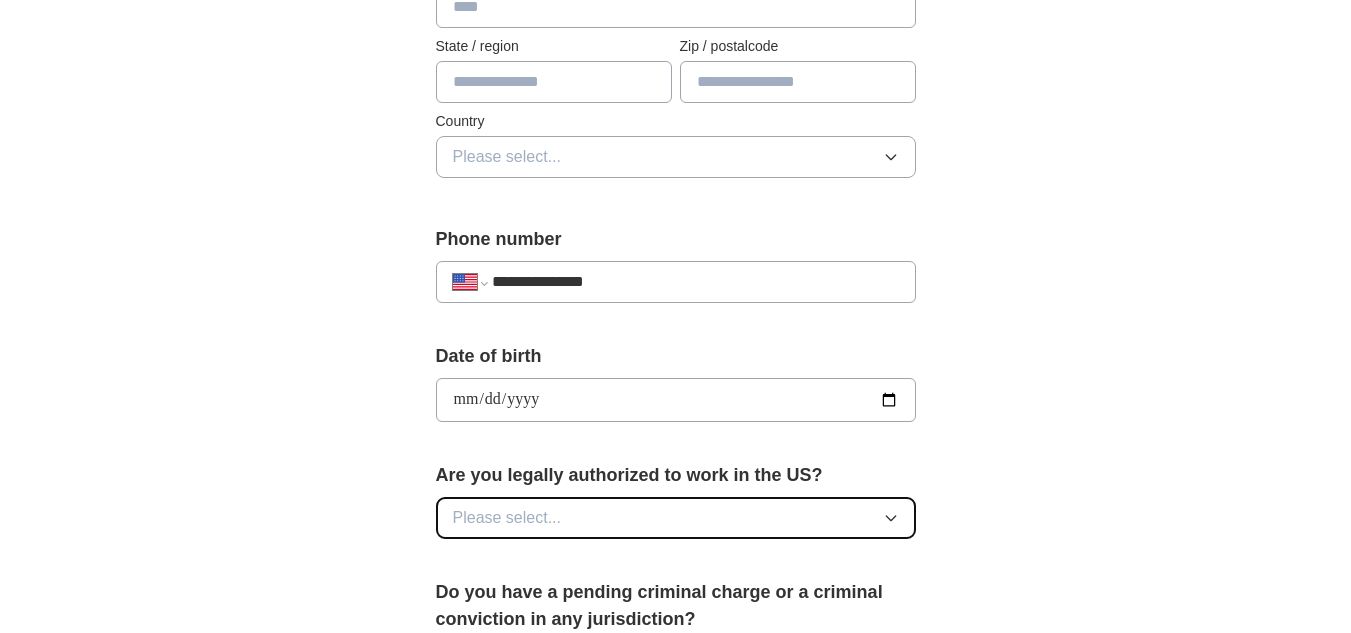 click on "Please select..." at bounding box center [676, 518] 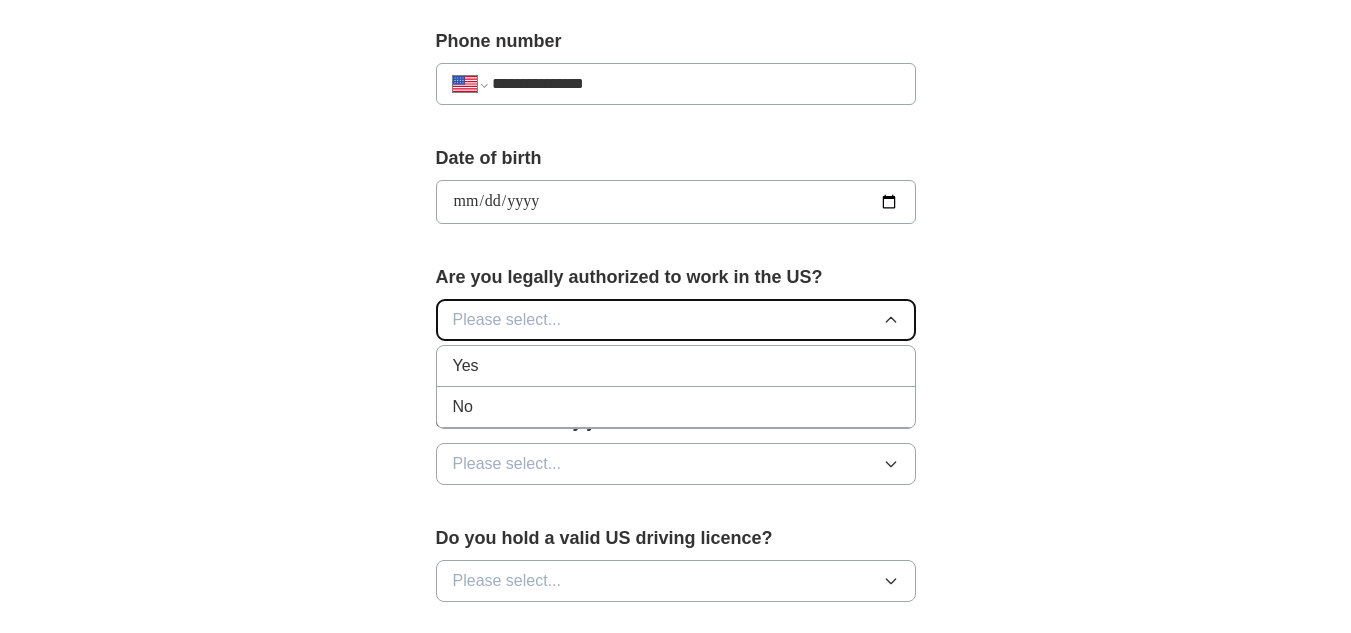 scroll, scrollTop: 800, scrollLeft: 0, axis: vertical 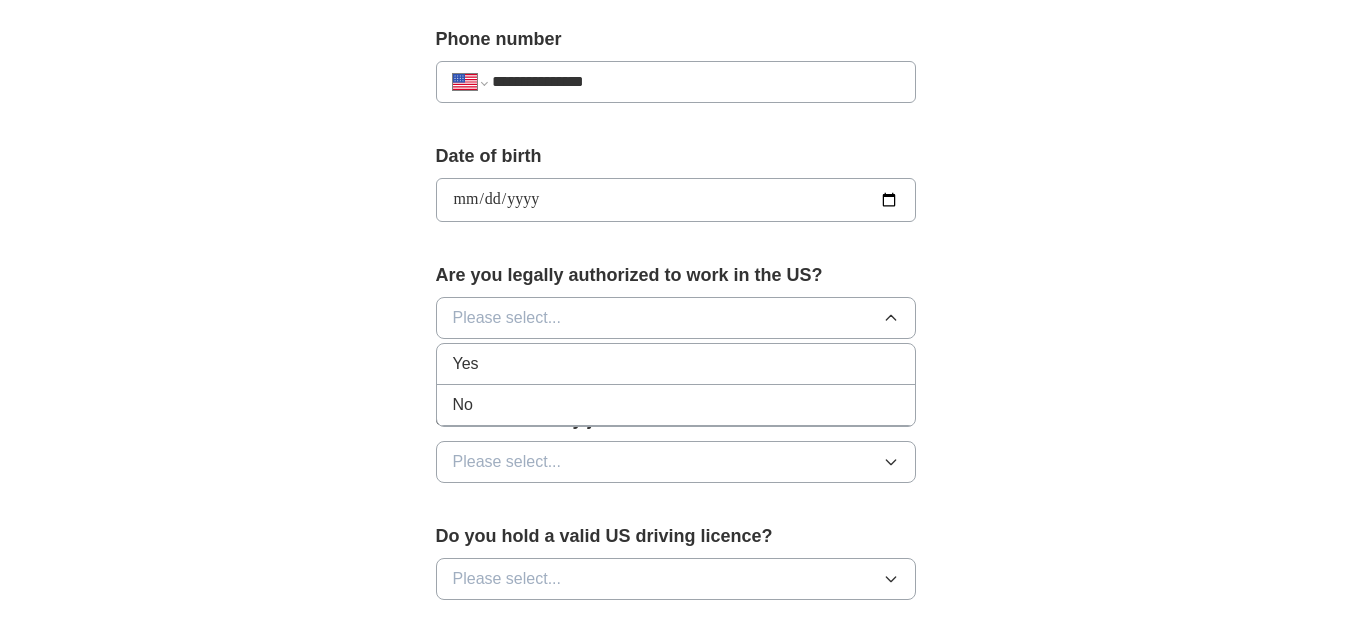 click on "Yes" at bounding box center (676, 364) 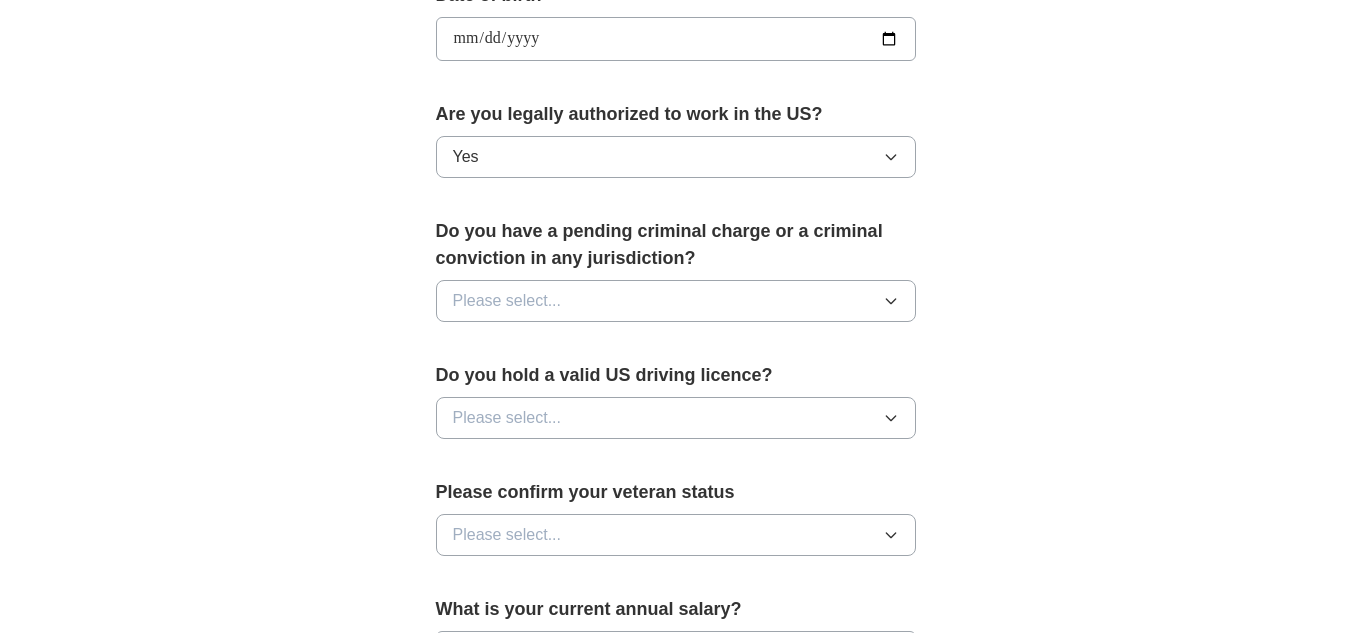 scroll, scrollTop: 1000, scrollLeft: 0, axis: vertical 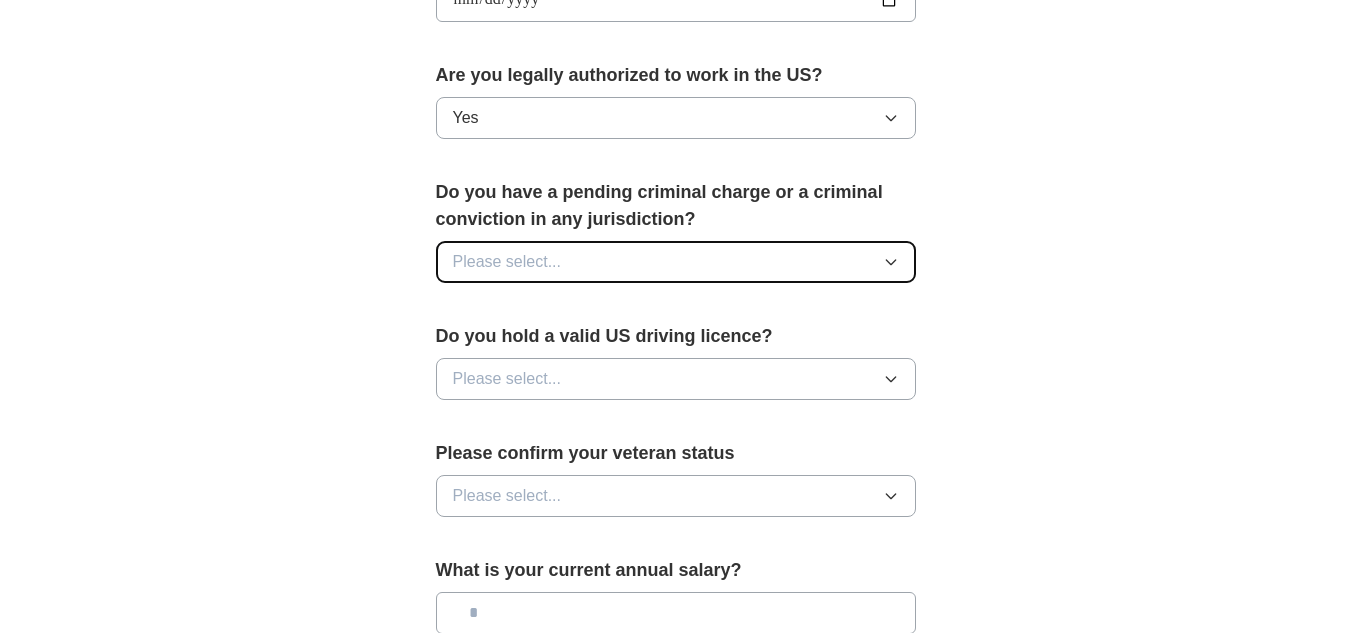drag, startPoint x: 756, startPoint y: 274, endPoint x: 729, endPoint y: 275, distance: 27.018513 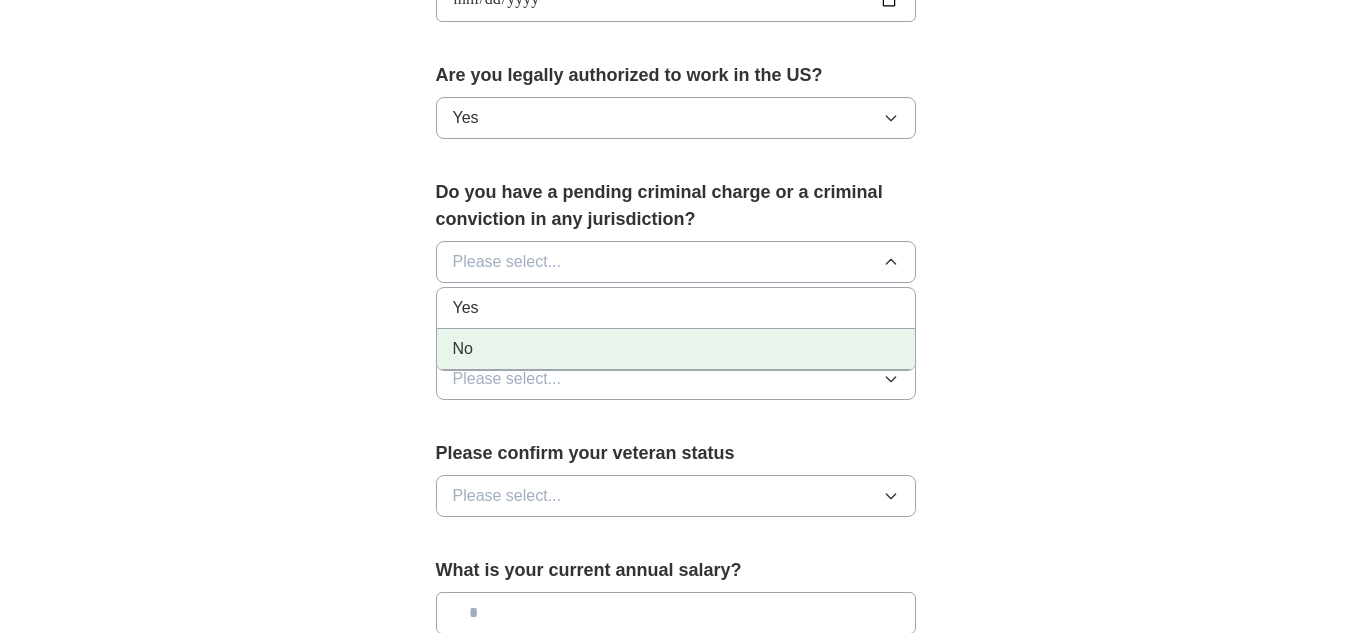 click on "No" at bounding box center (463, 349) 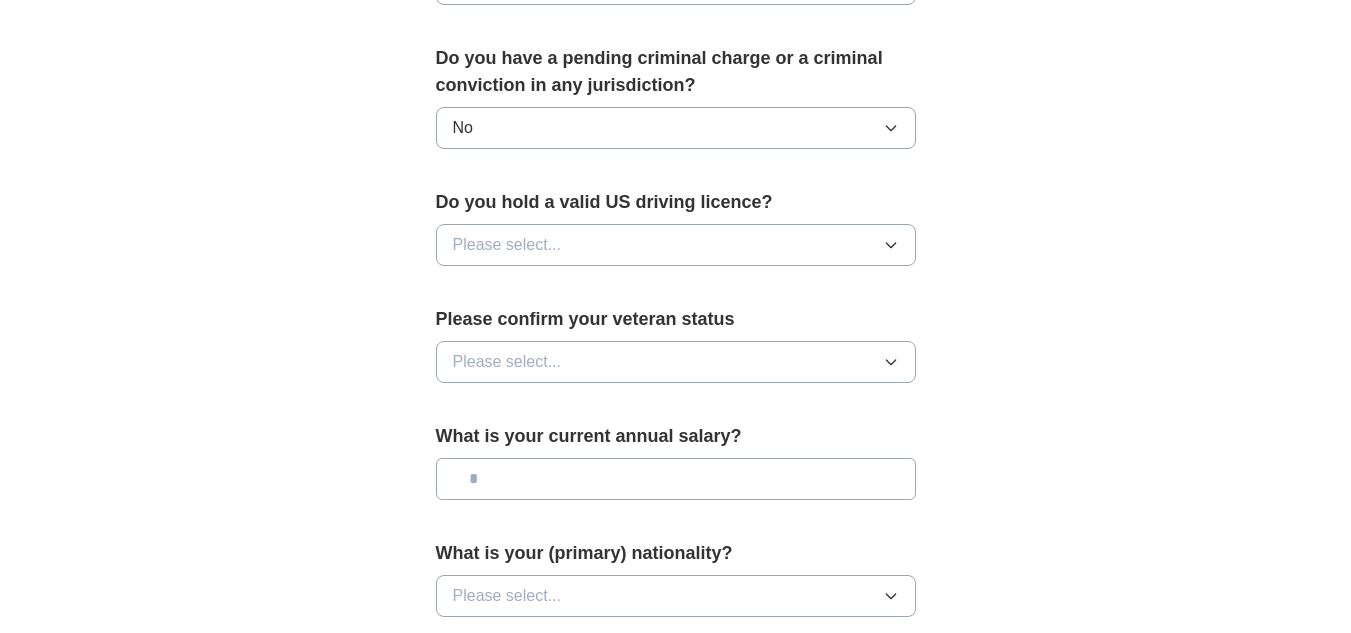 scroll, scrollTop: 1200, scrollLeft: 0, axis: vertical 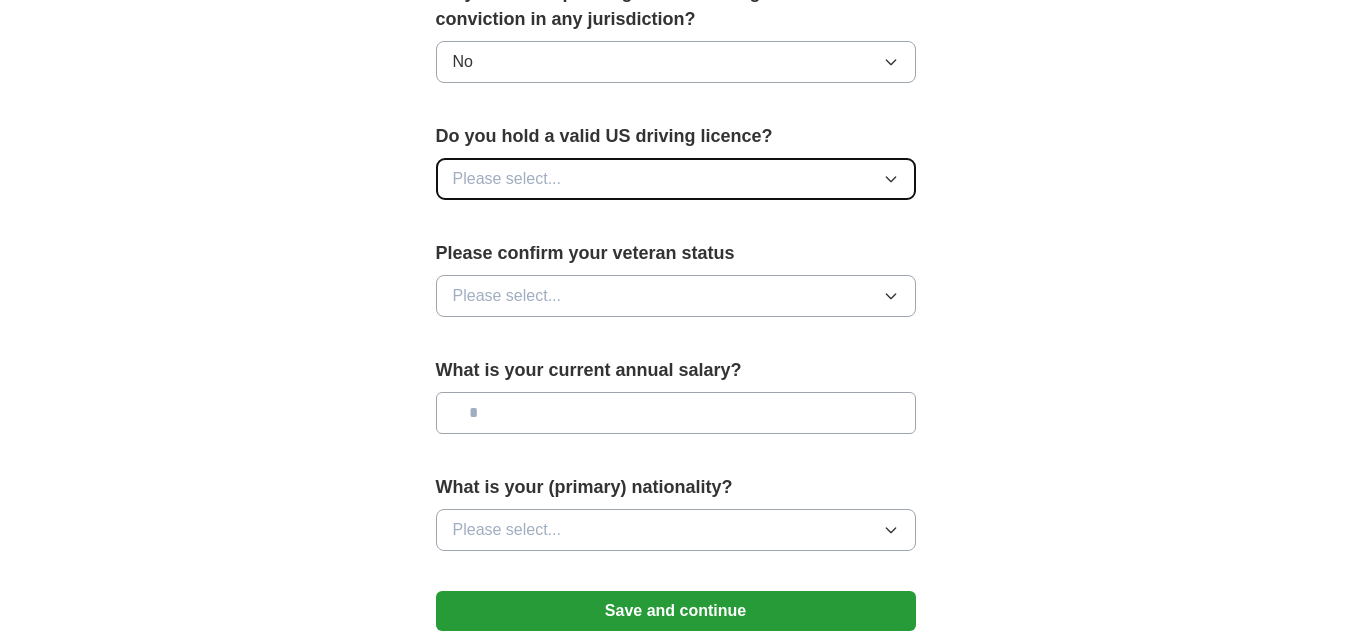 drag, startPoint x: 730, startPoint y: 175, endPoint x: 710, endPoint y: 188, distance: 23.853722 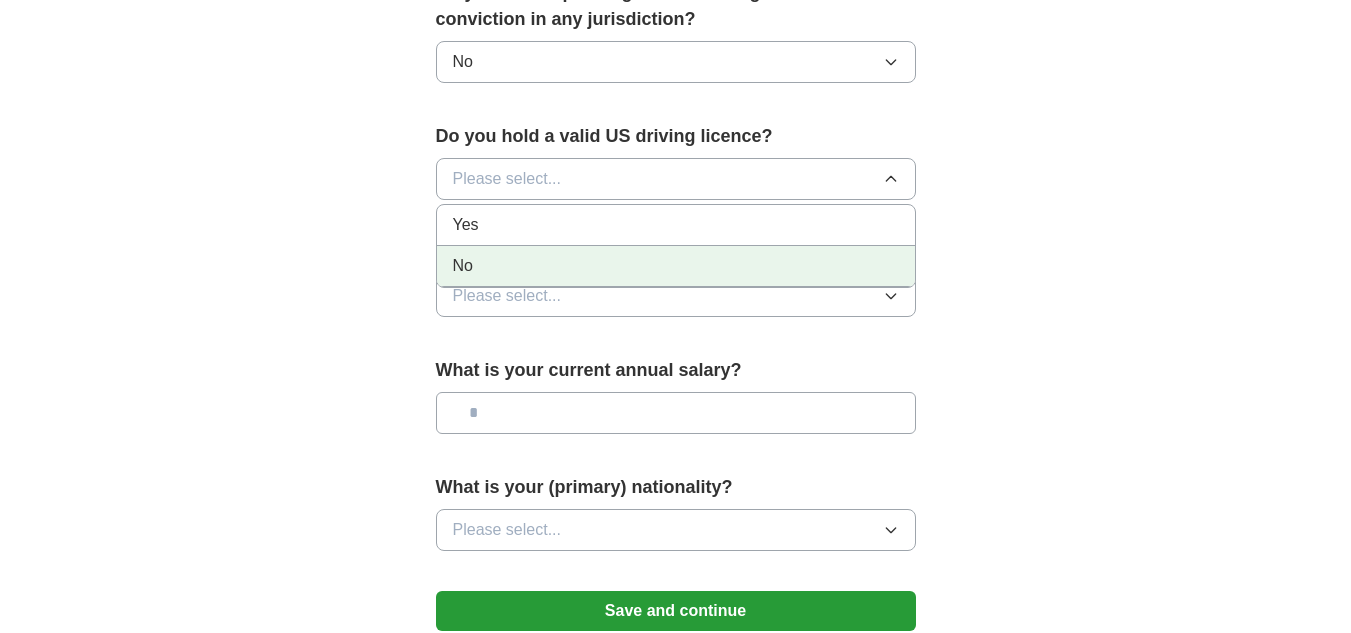 click on "No" at bounding box center (676, 266) 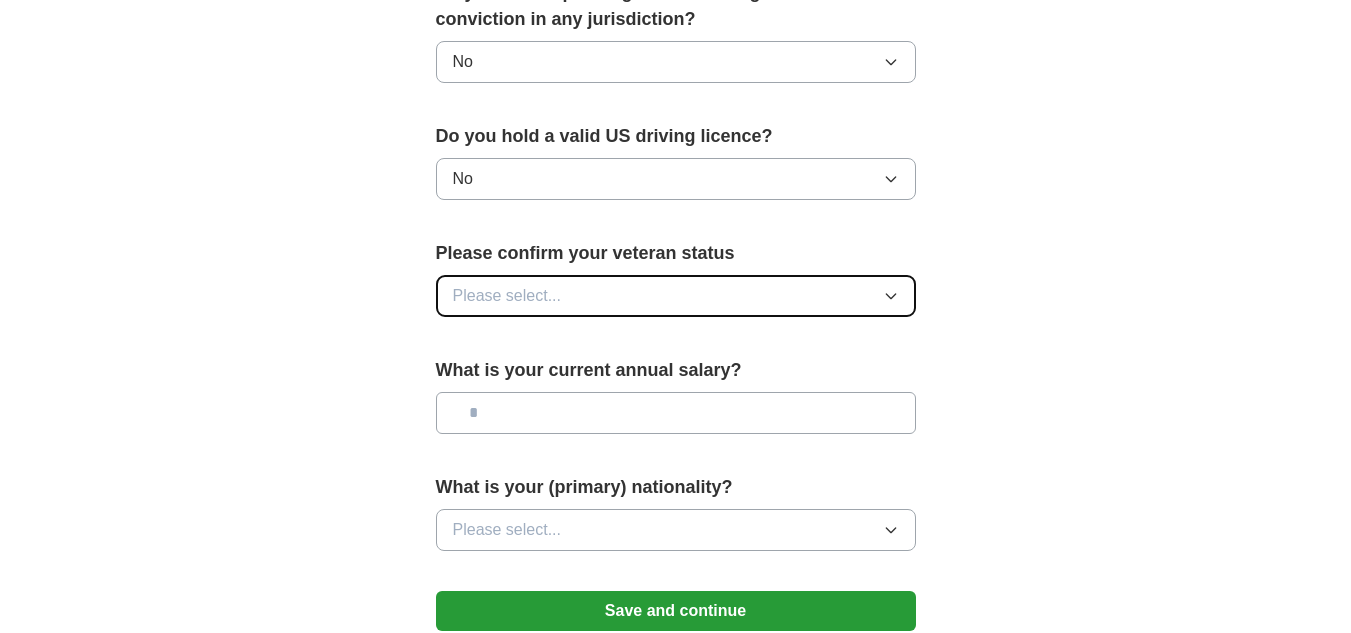 click on "Please select..." at bounding box center [676, 296] 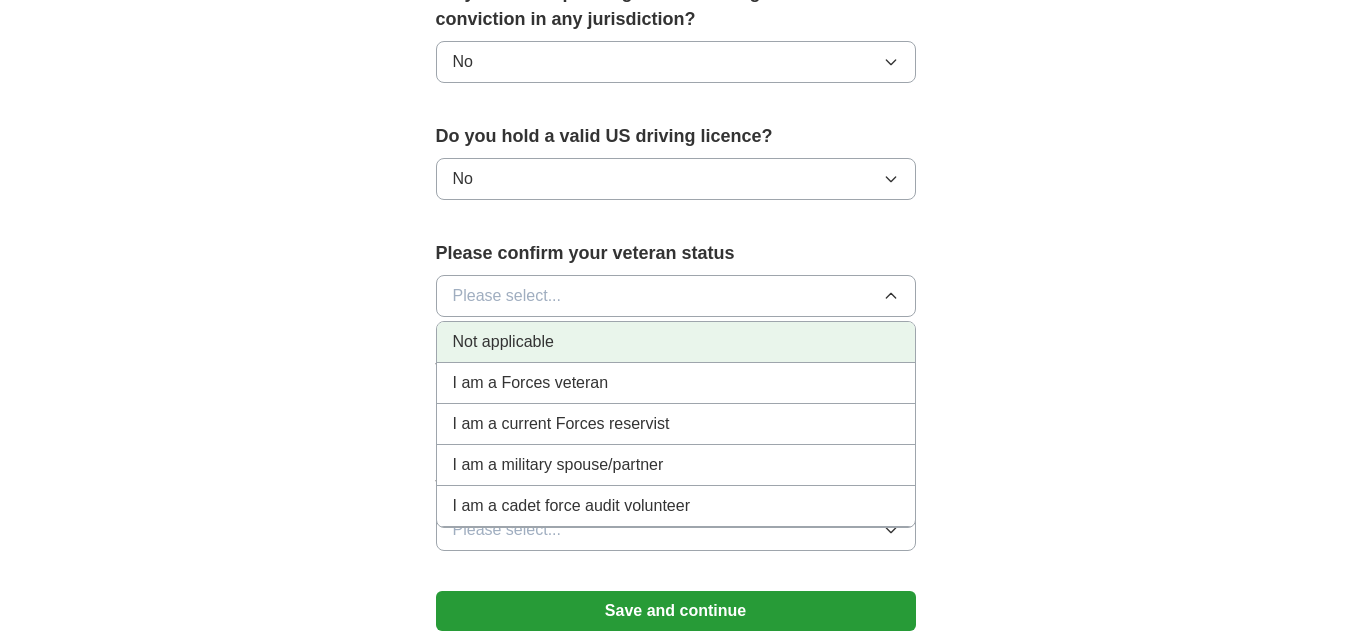 click on "Not applicable" at bounding box center (503, 342) 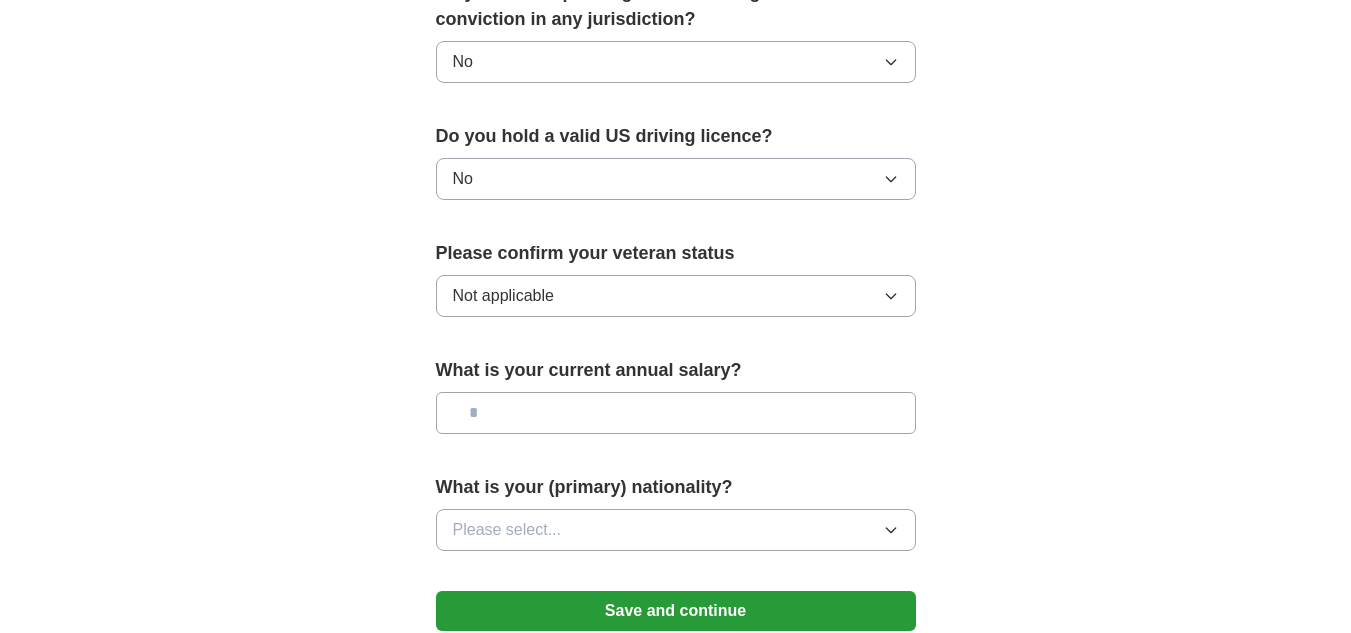 click at bounding box center (676, 413) 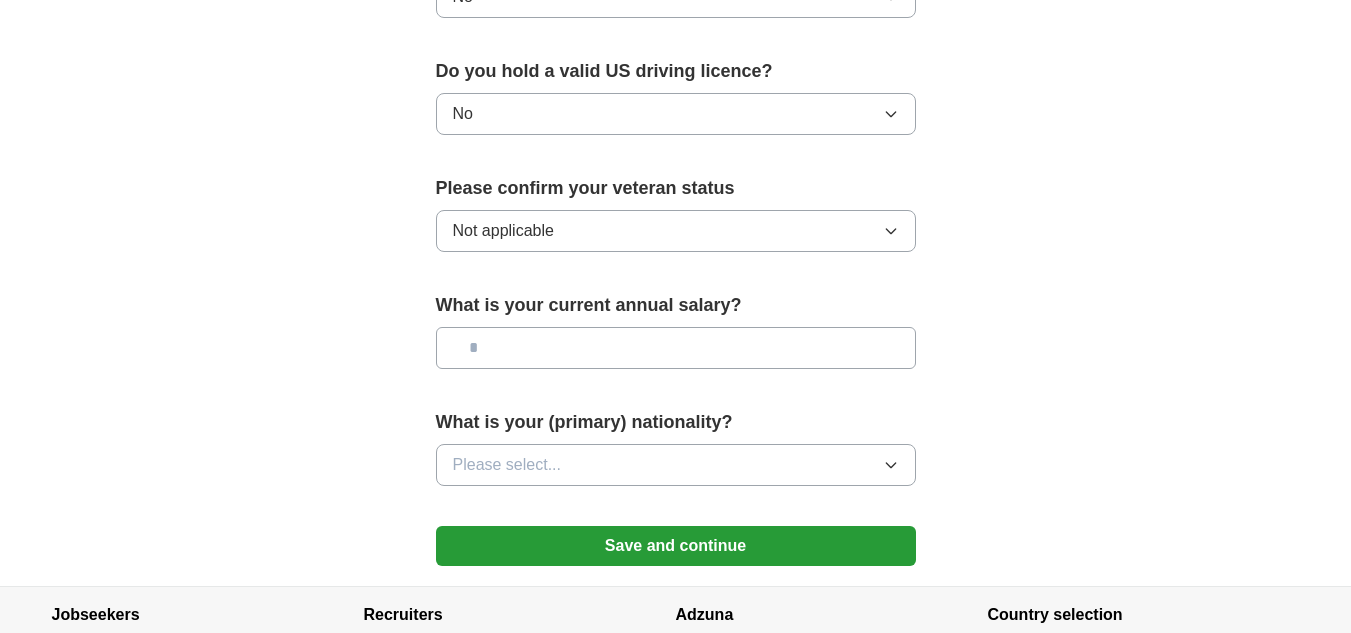 scroll, scrollTop: 1300, scrollLeft: 0, axis: vertical 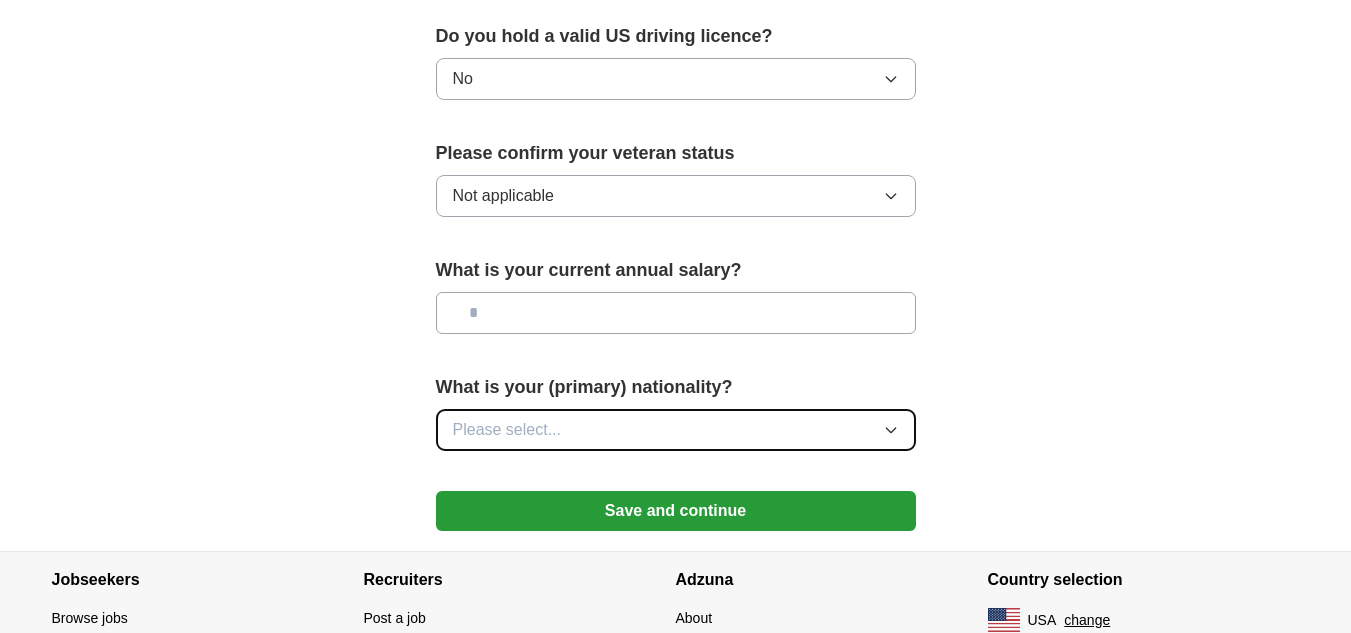 click 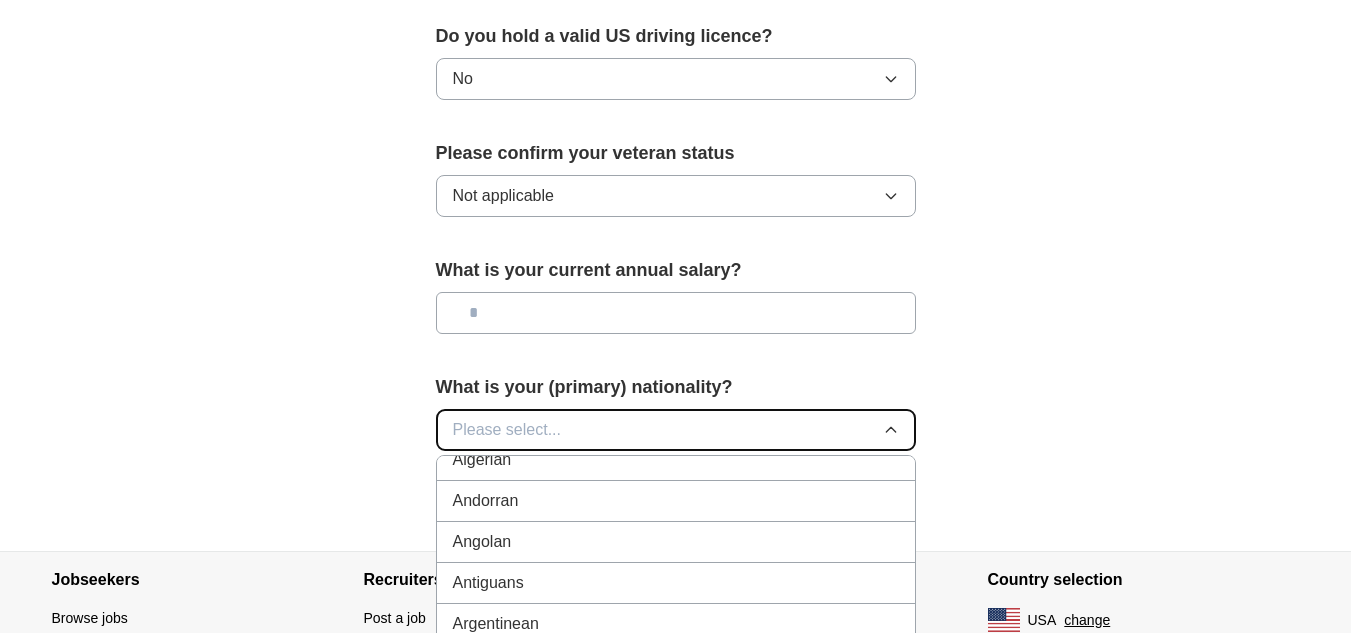 scroll, scrollTop: 0, scrollLeft: 0, axis: both 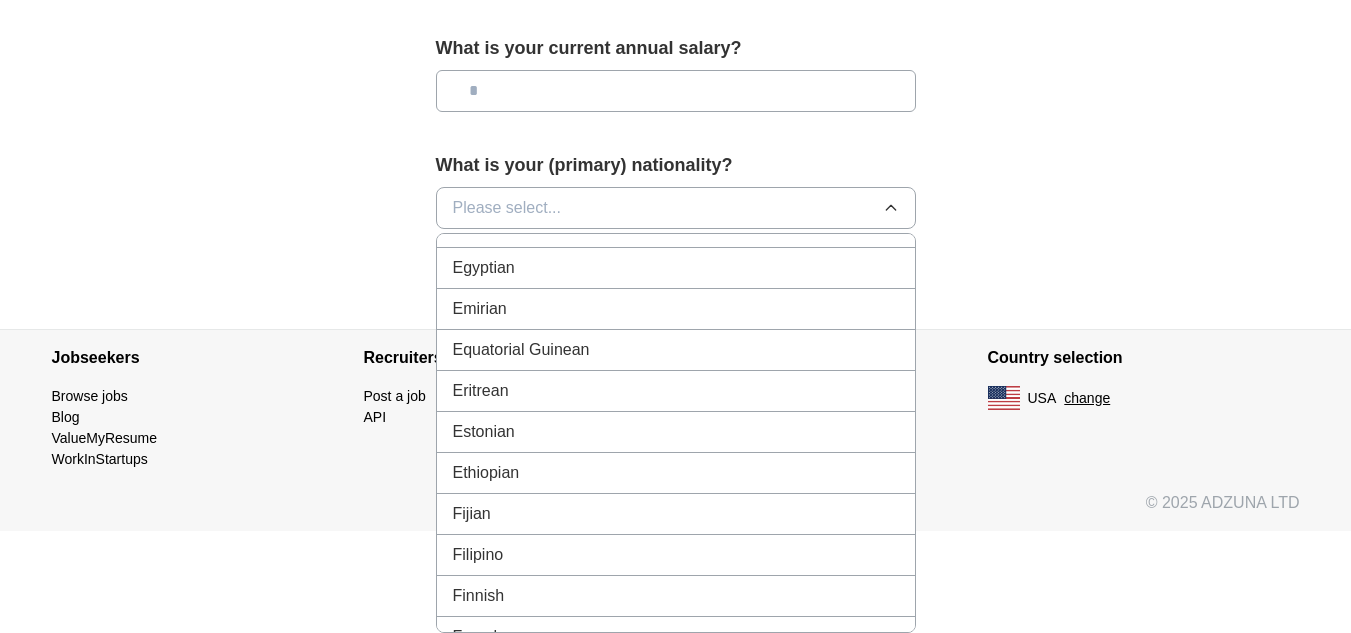 click on "Filipino" at bounding box center (478, 555) 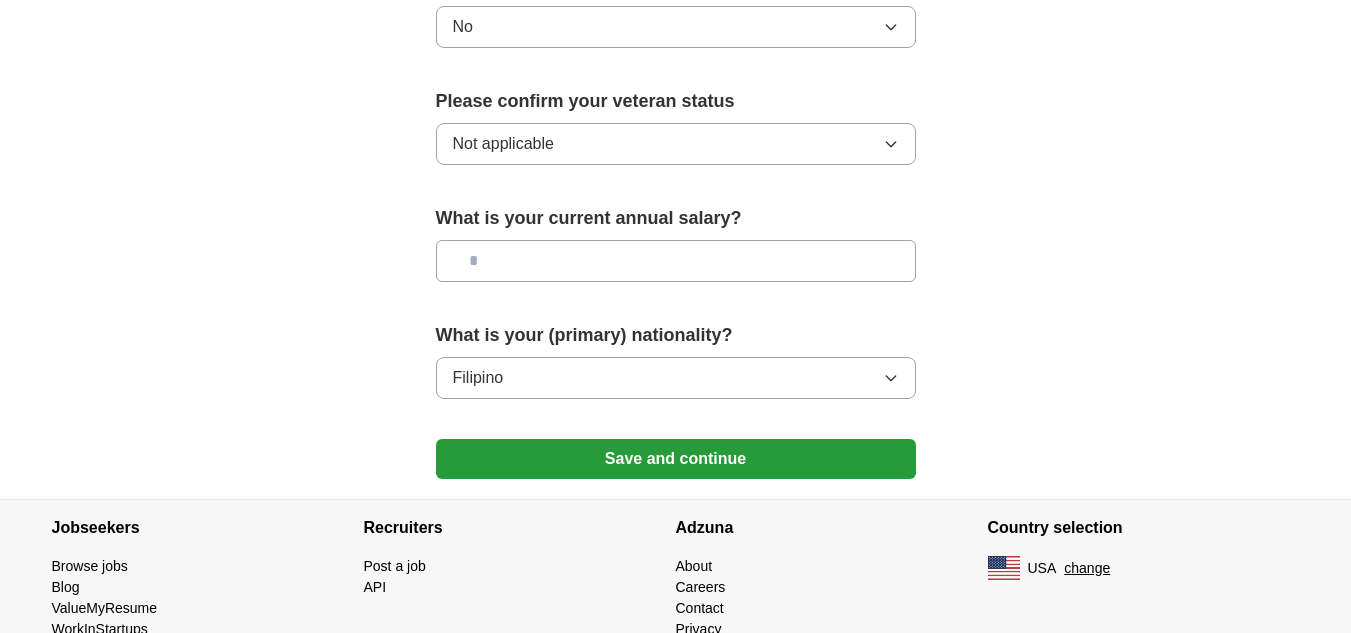 scroll, scrollTop: 1320, scrollLeft: 0, axis: vertical 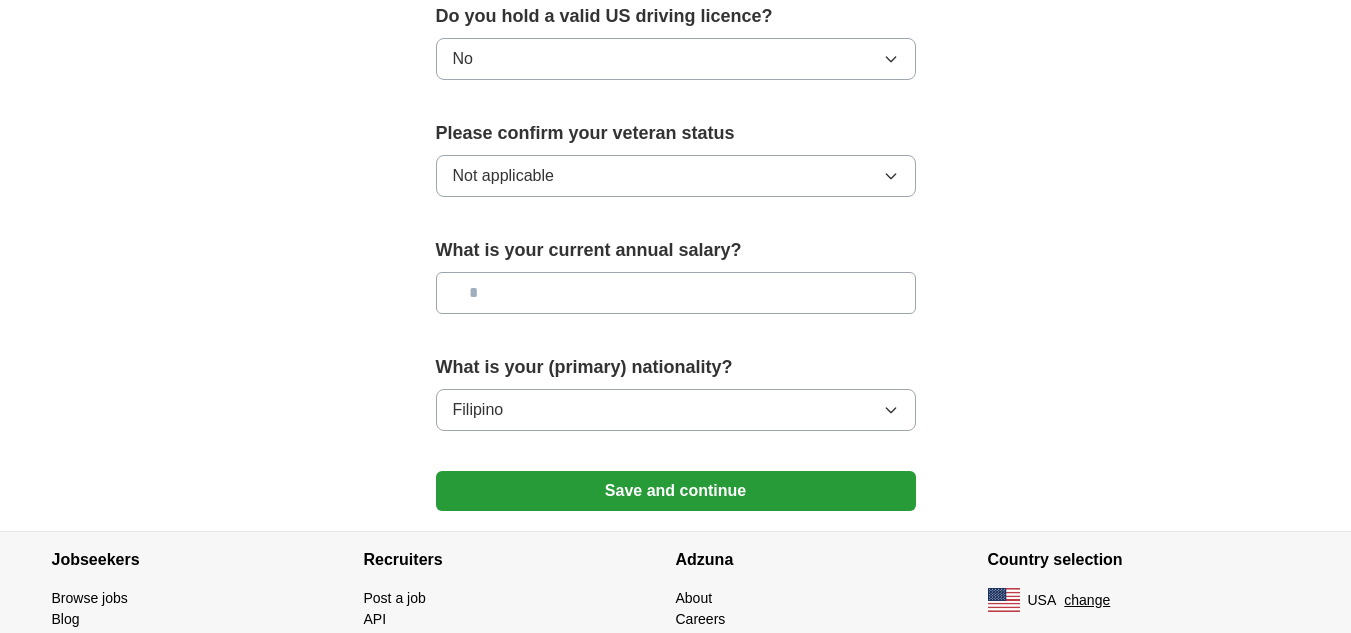 click at bounding box center [676, 293] 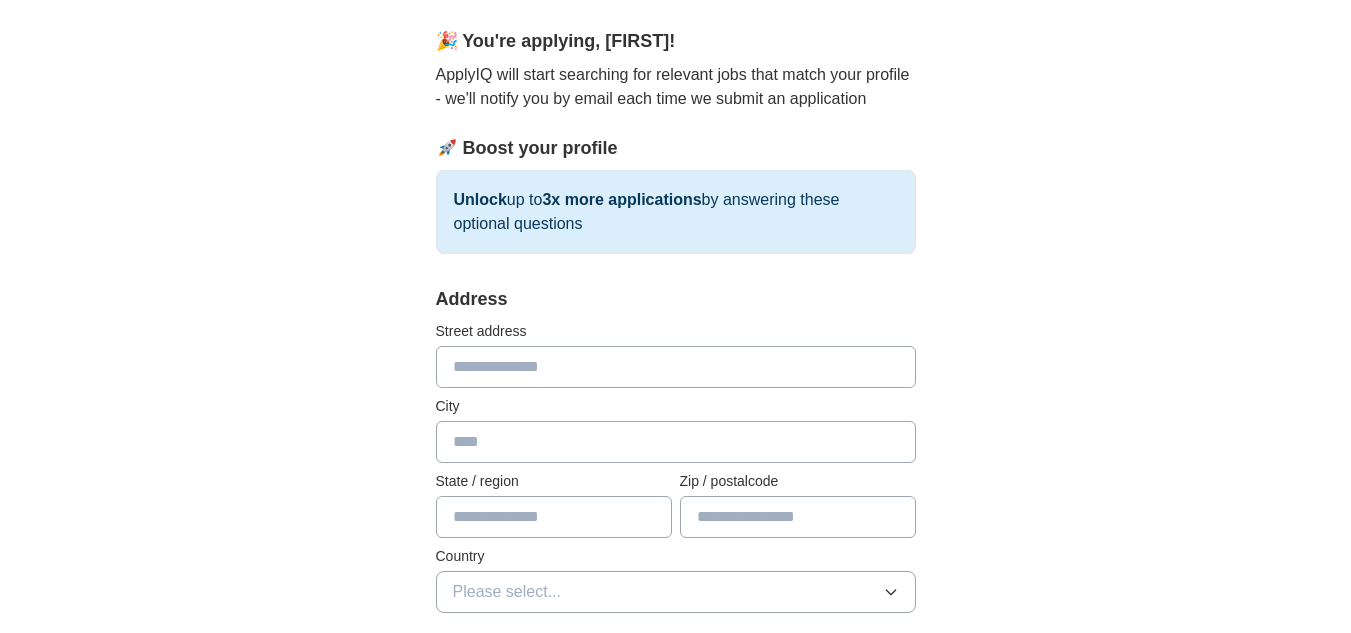 scroll, scrollTop: 120, scrollLeft: 0, axis: vertical 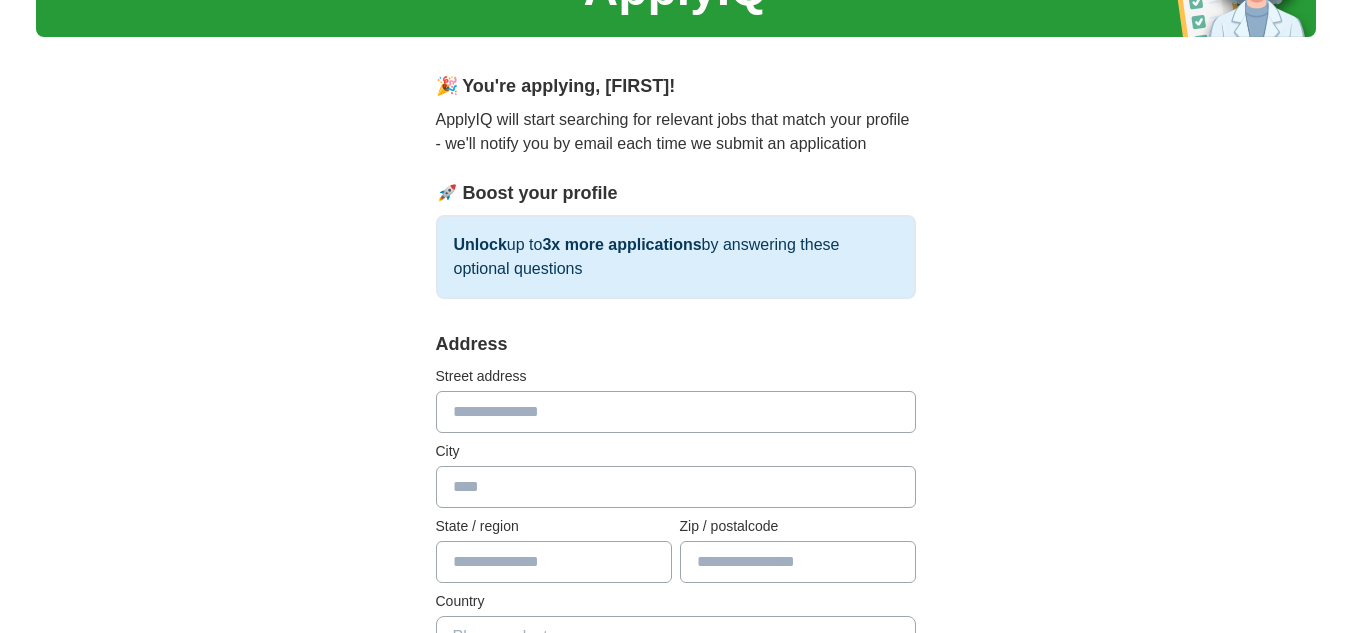 type on "**" 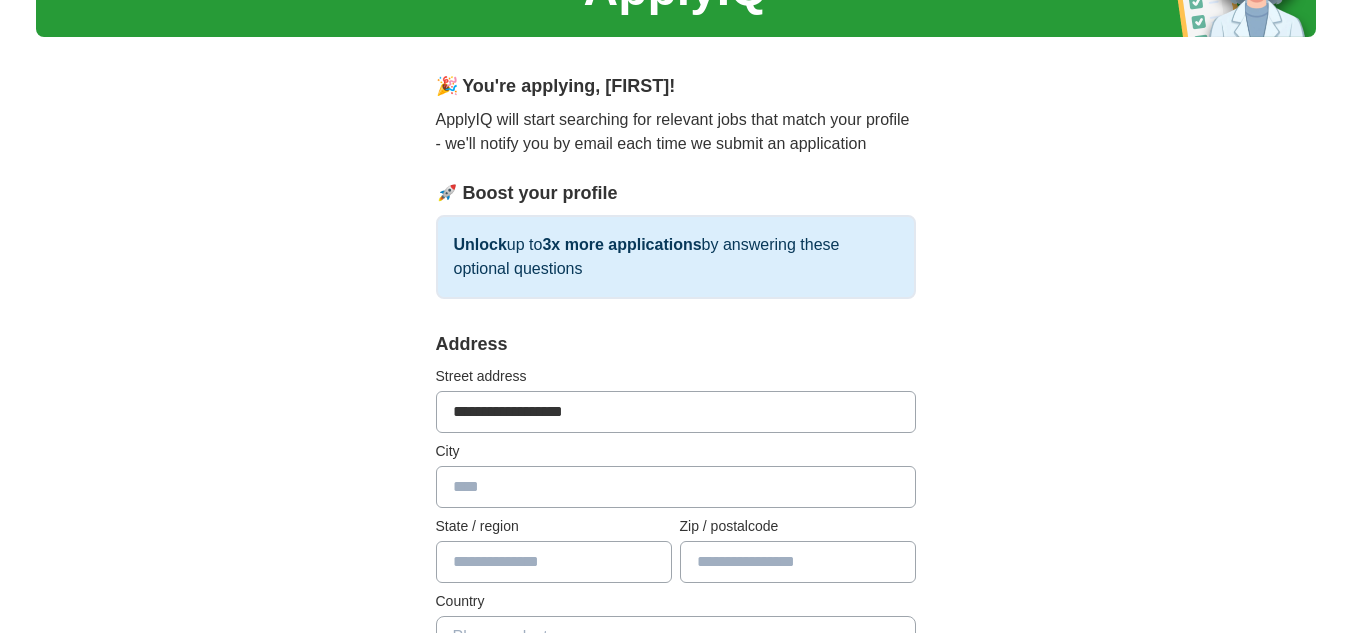 type on "**********" 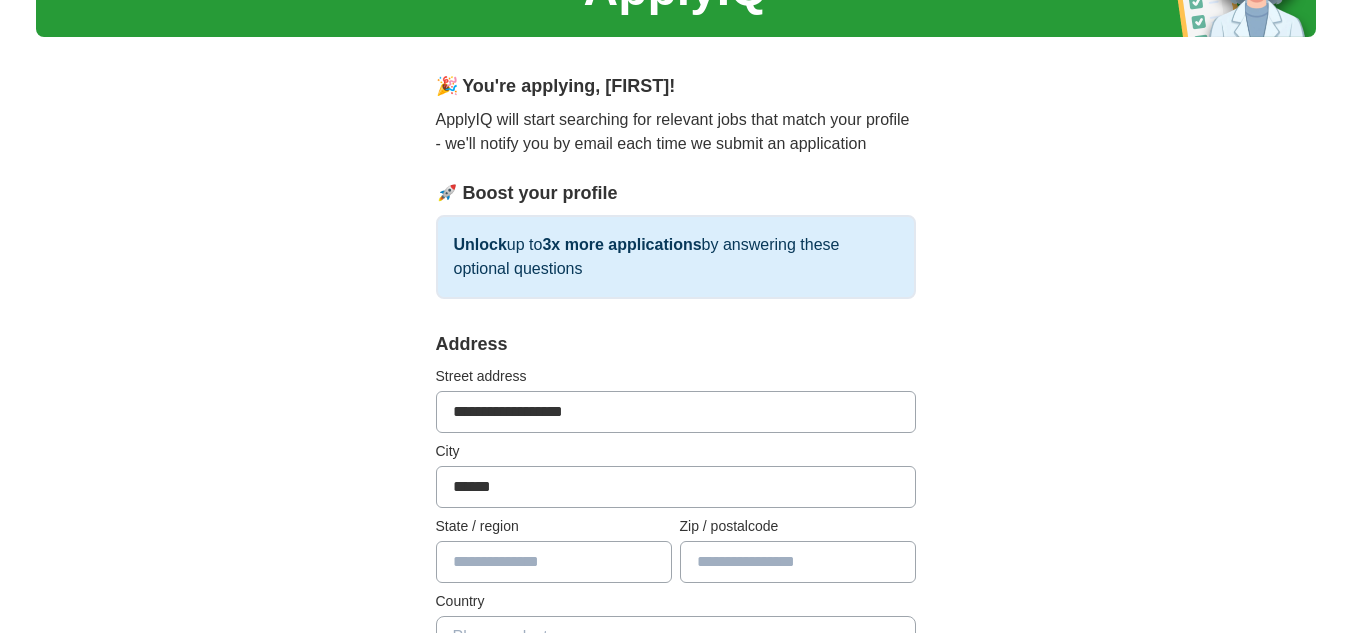 type on "*******" 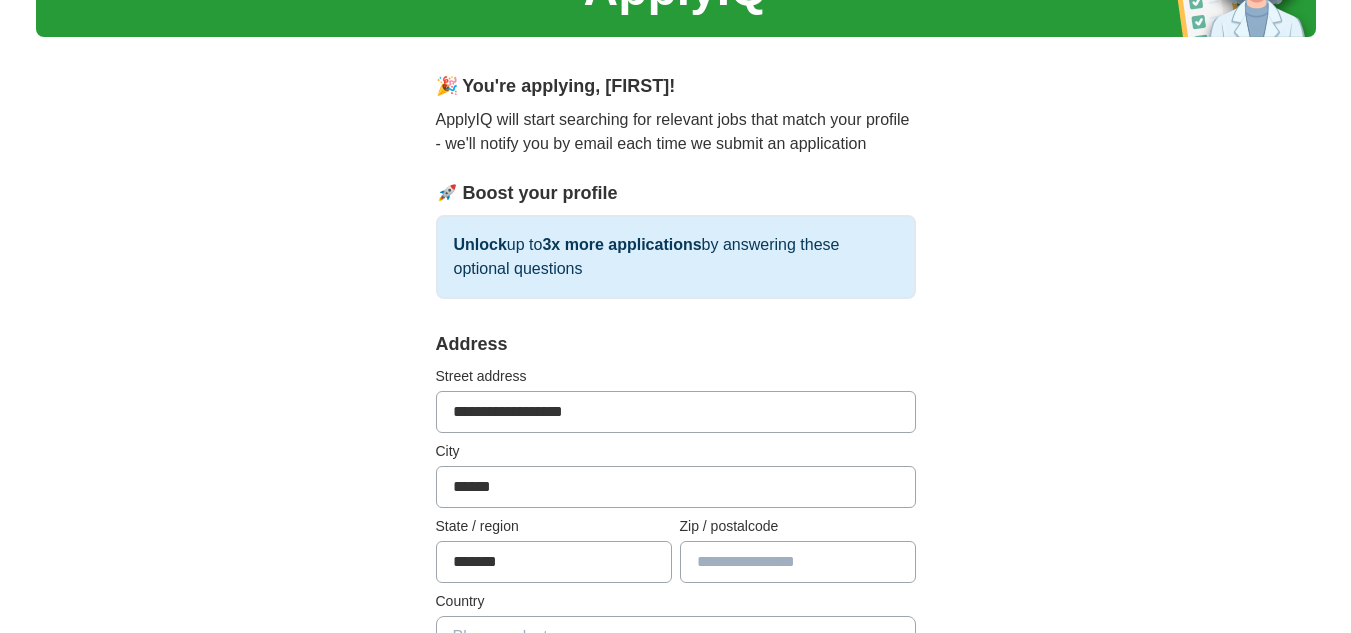 type on "*****" 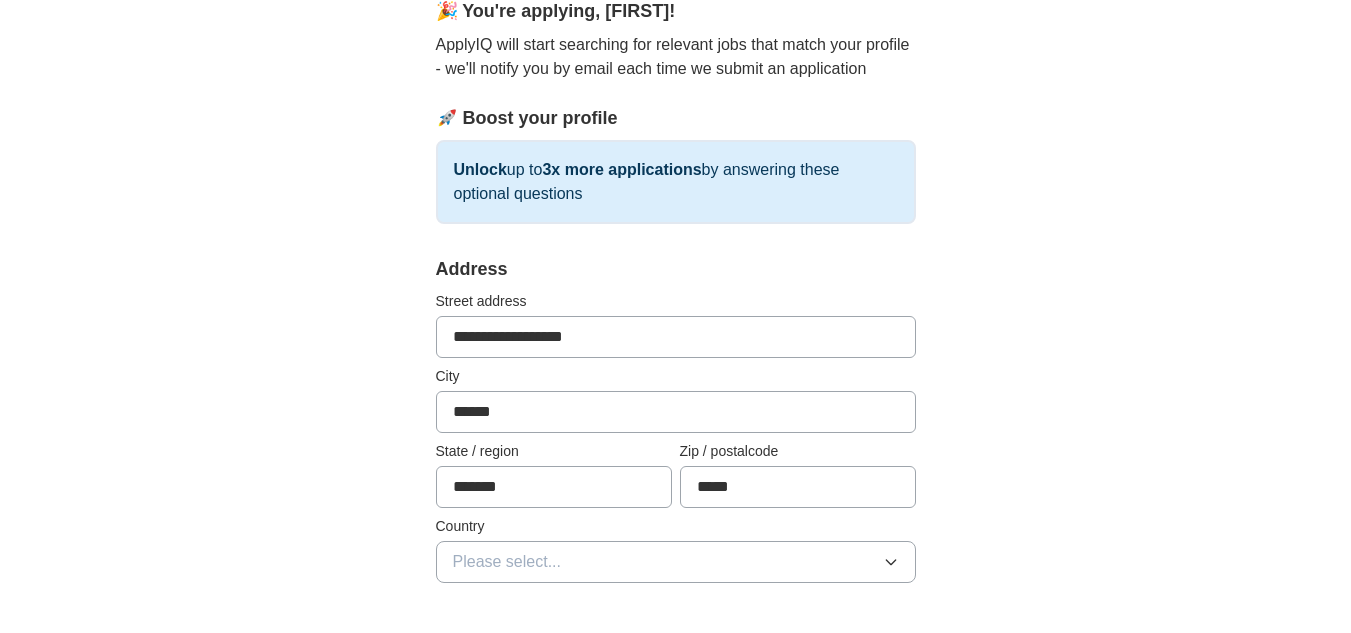 scroll, scrollTop: 320, scrollLeft: 0, axis: vertical 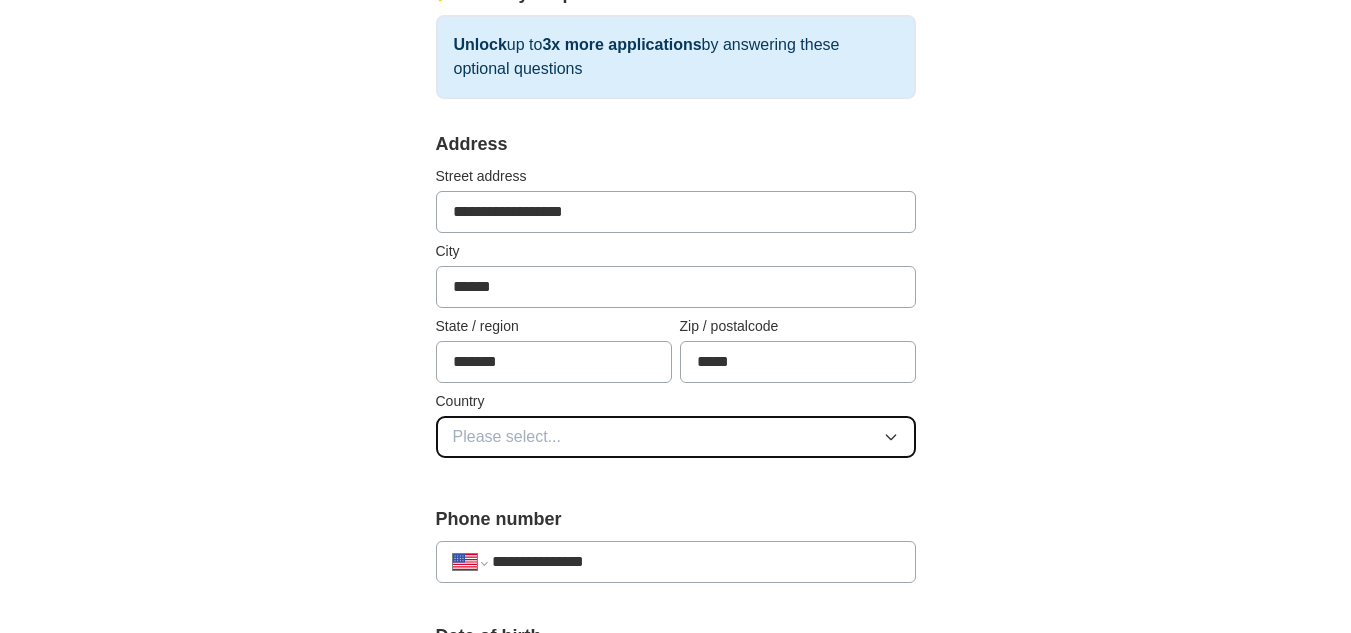 click on "Please select..." at bounding box center [507, 437] 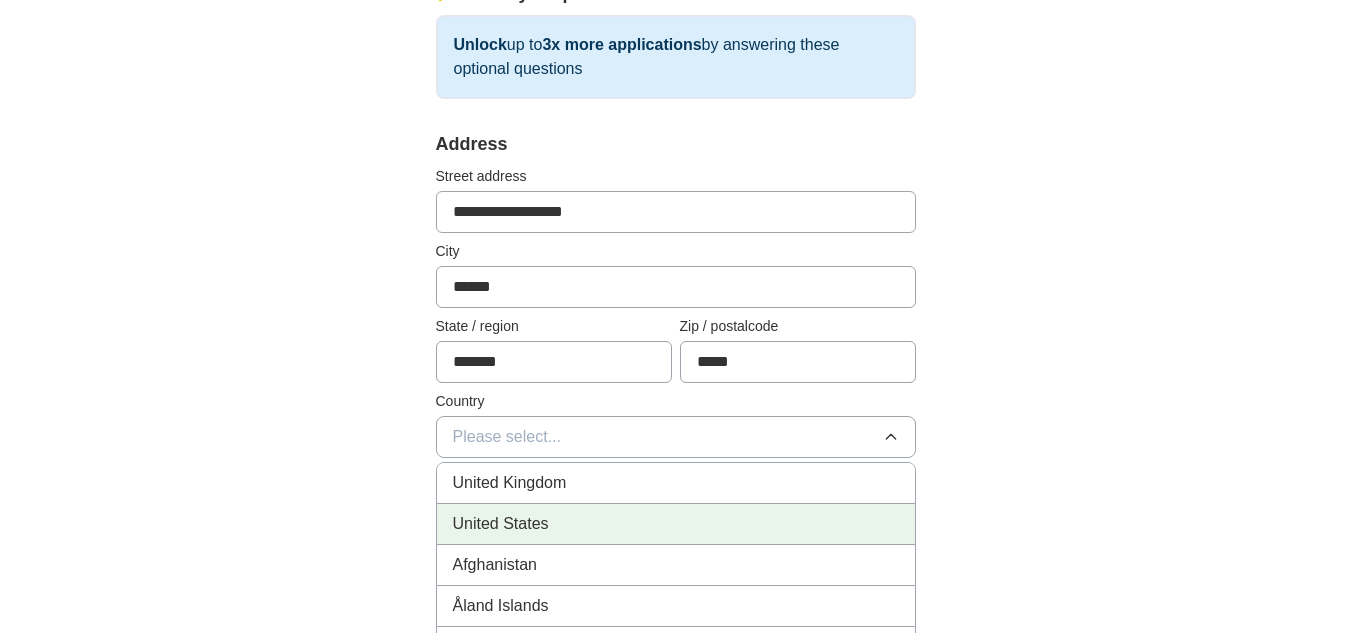 click on "United States" at bounding box center (501, 524) 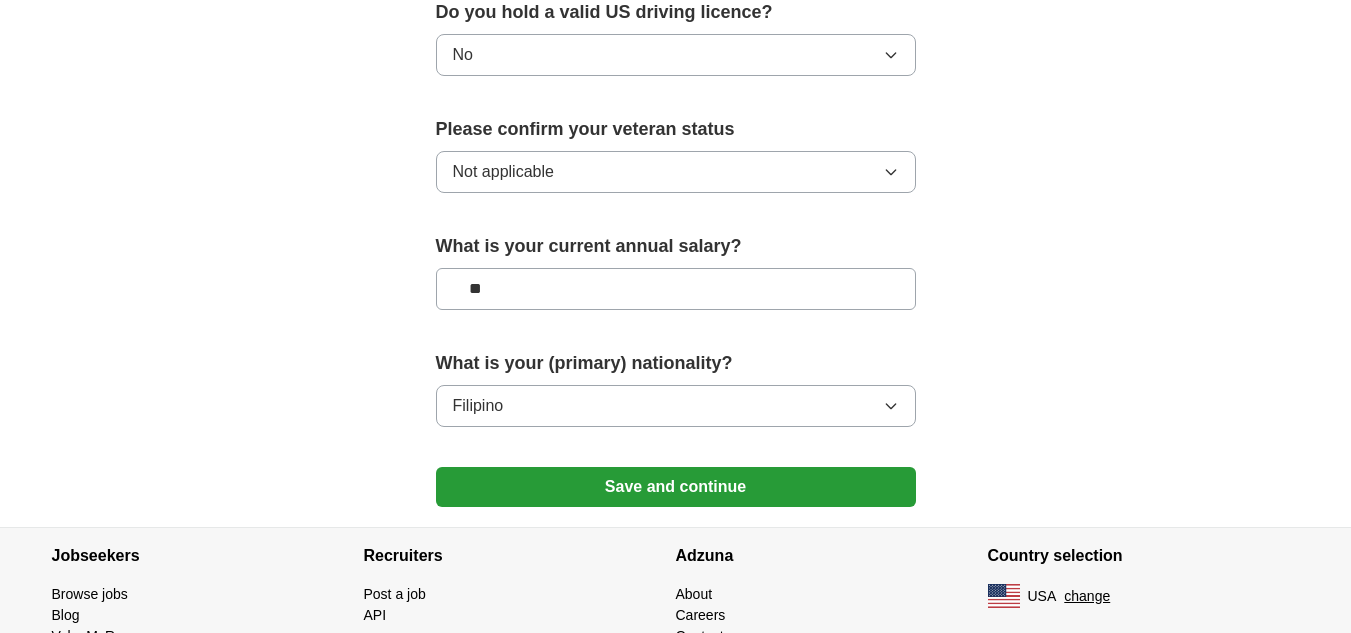 scroll, scrollTop: 1420, scrollLeft: 0, axis: vertical 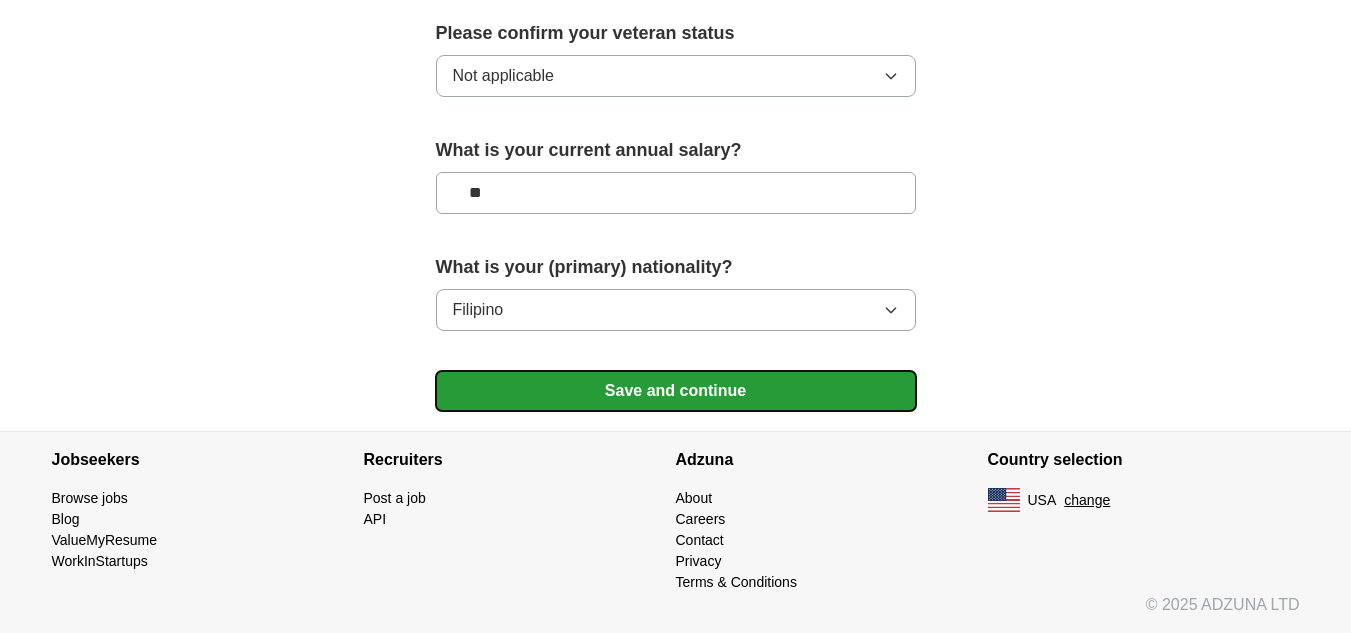 click on "Save and continue" at bounding box center [676, 391] 